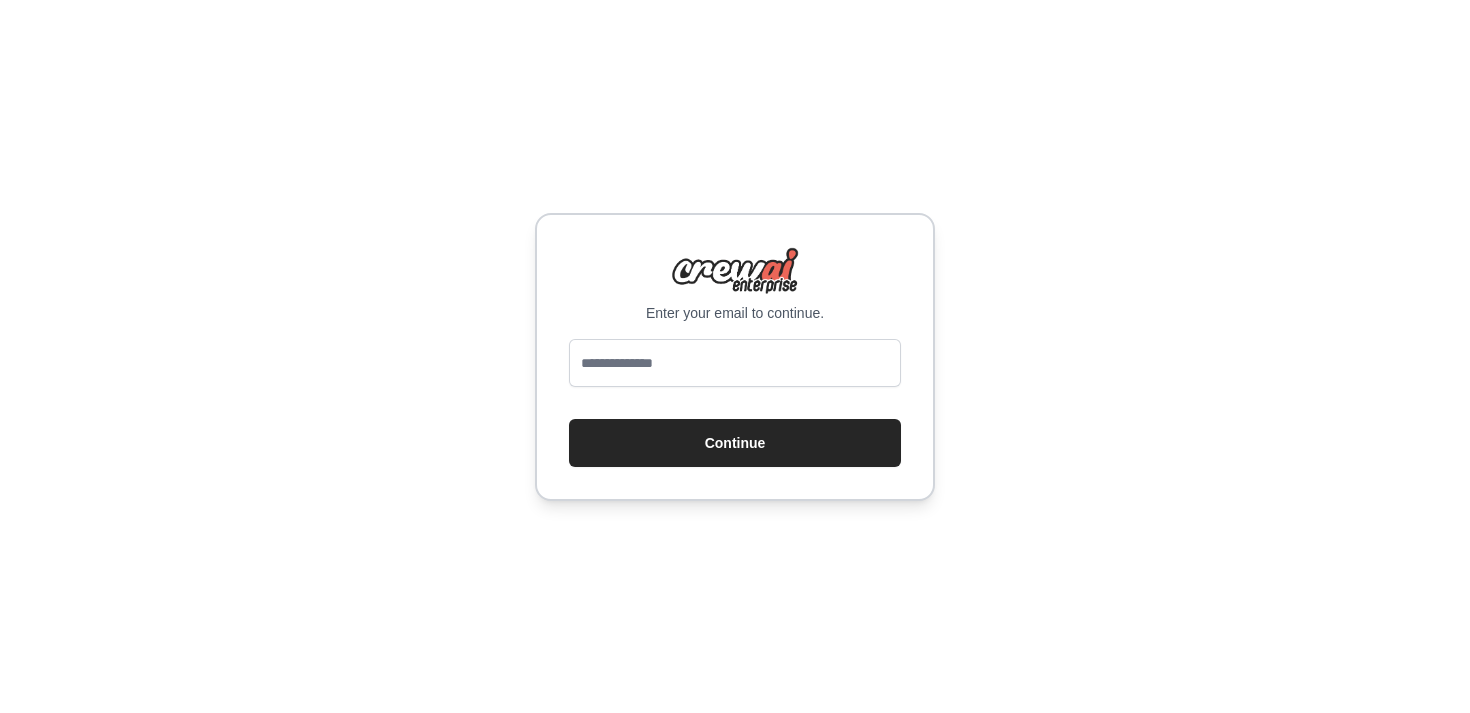 scroll, scrollTop: 0, scrollLeft: 0, axis: both 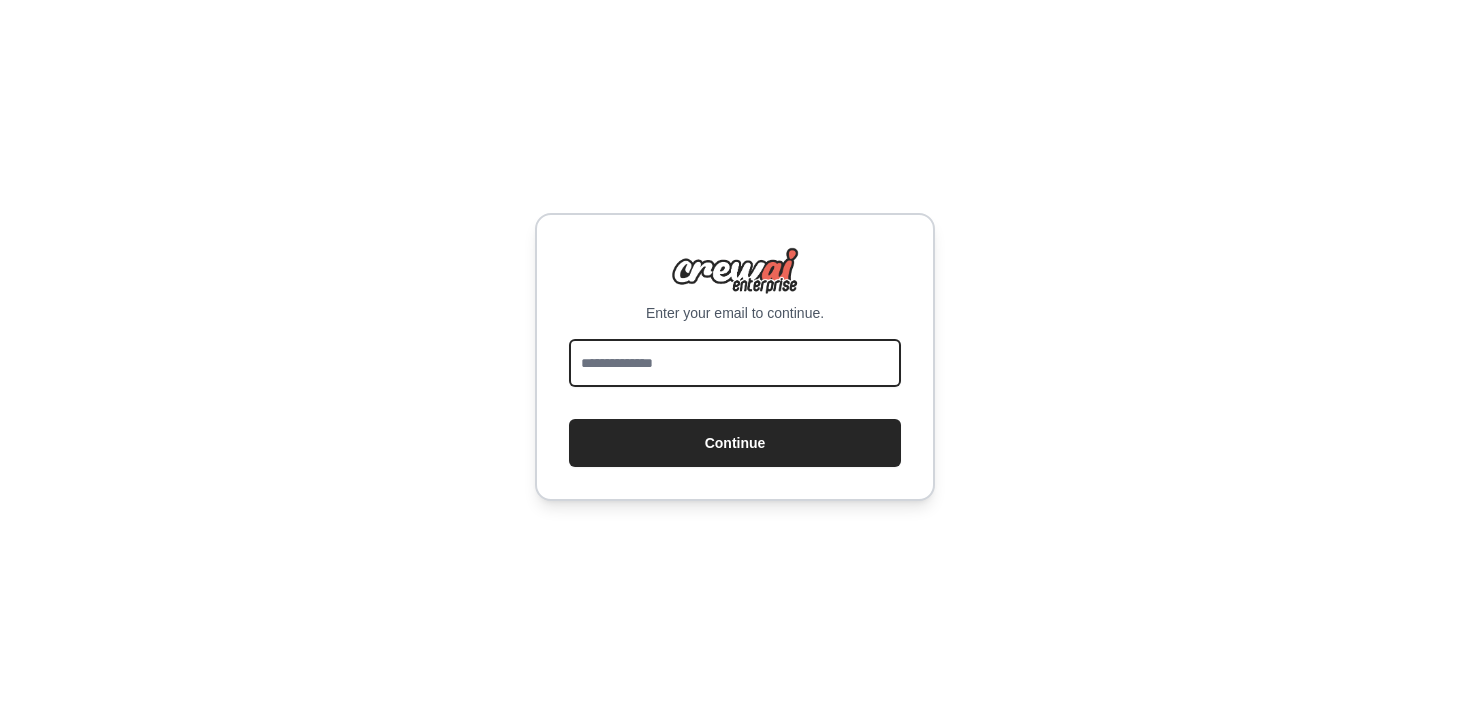 click at bounding box center [735, 363] 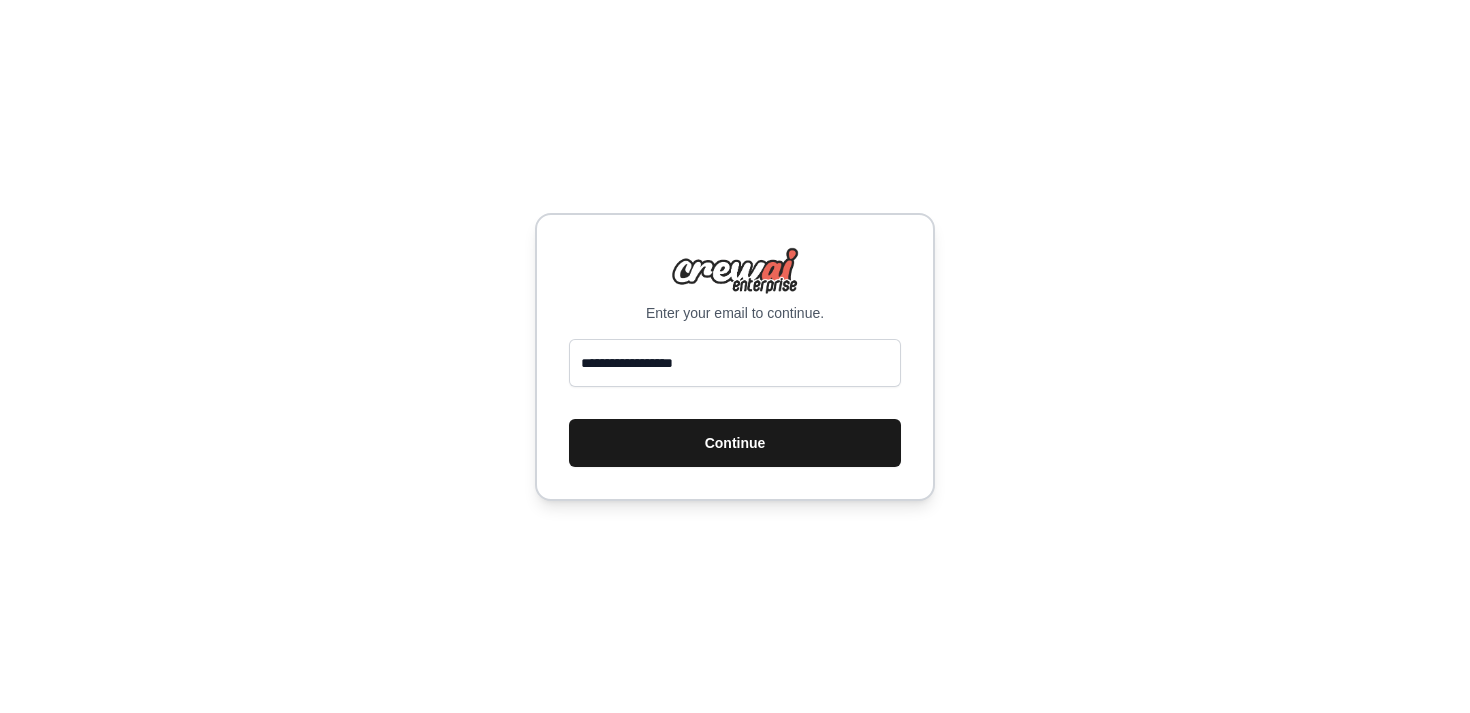 click on "Continue" at bounding box center (735, 443) 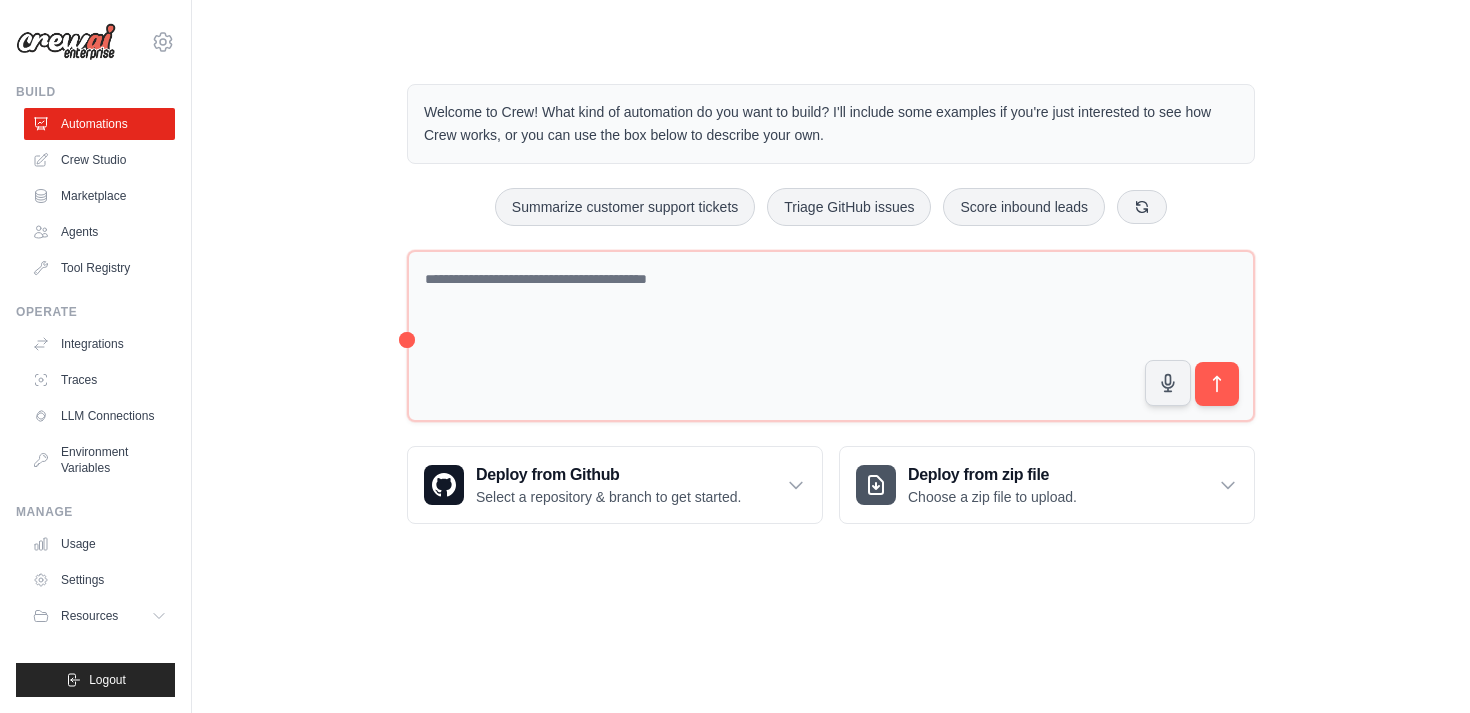 scroll, scrollTop: 0, scrollLeft: 0, axis: both 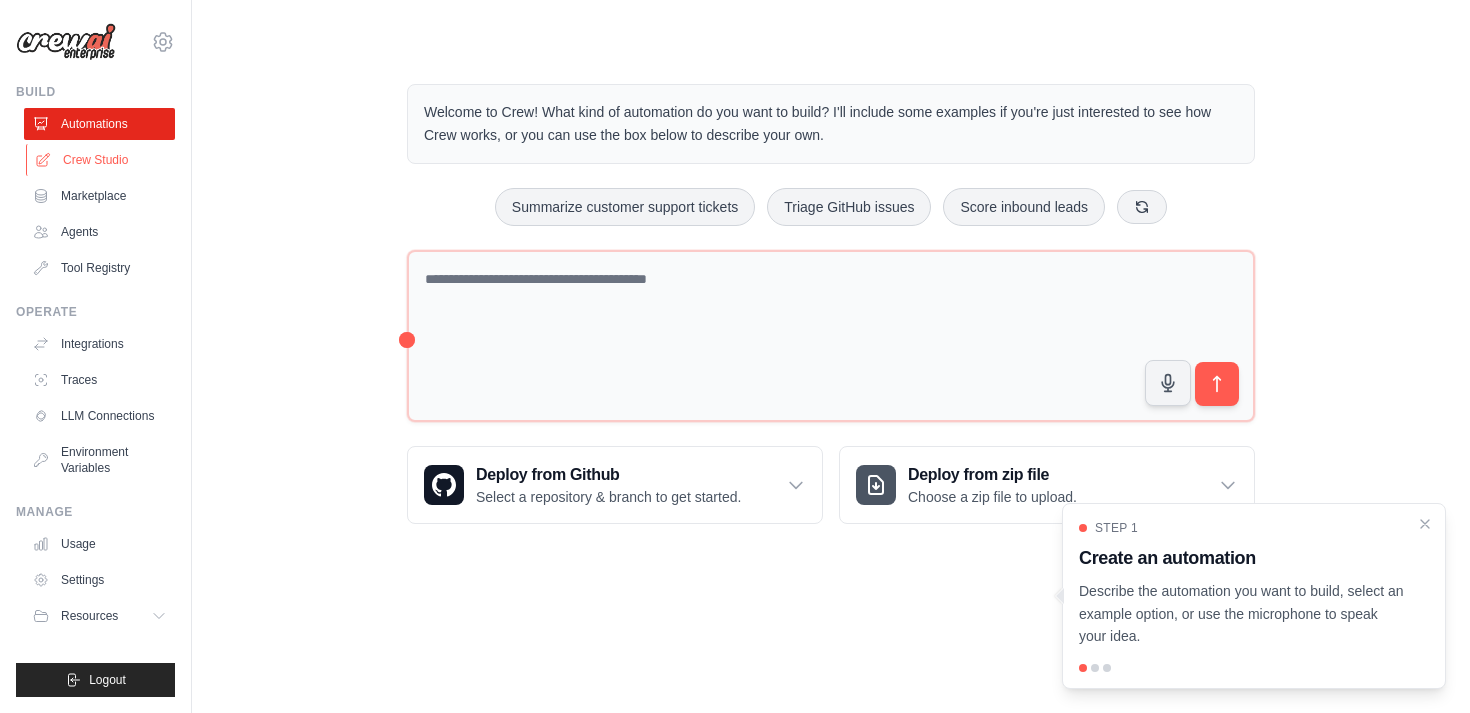 click on "Crew Studio" at bounding box center (101, 160) 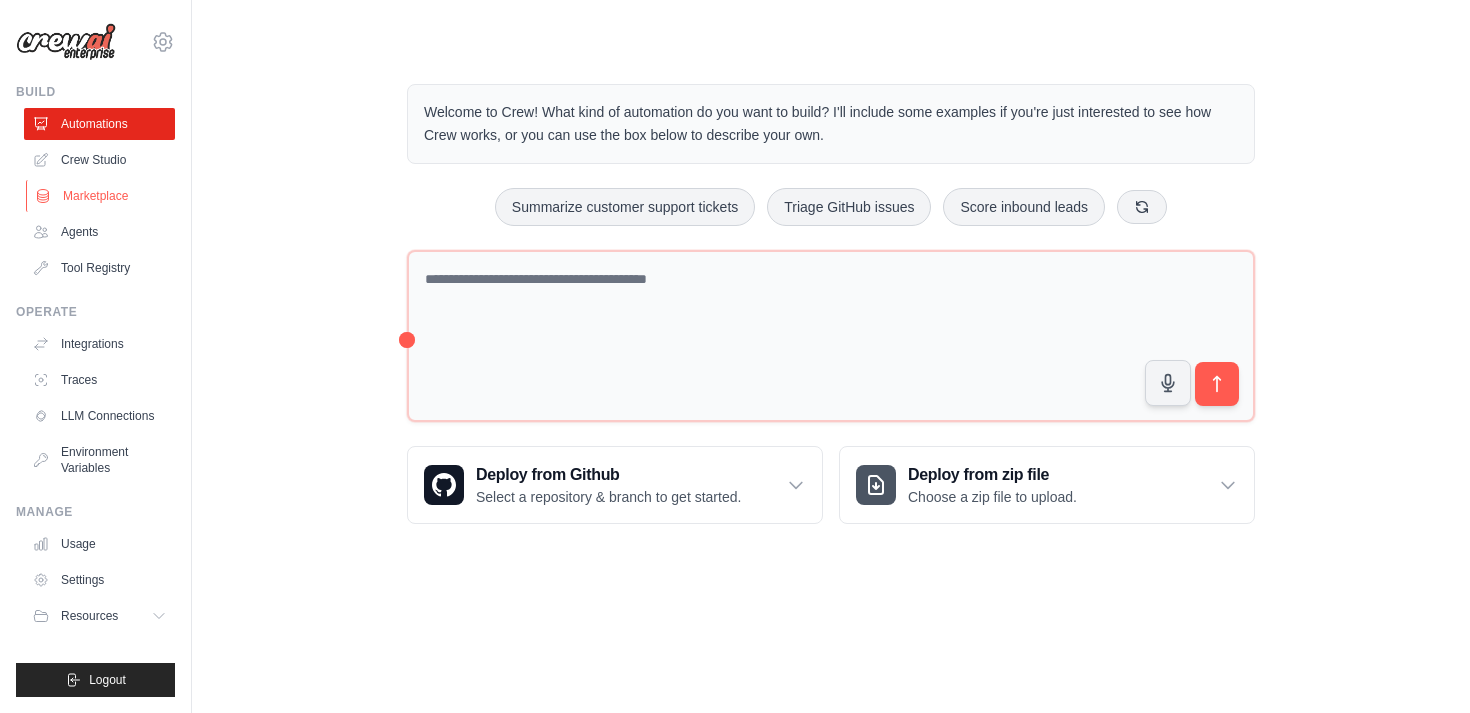 scroll, scrollTop: 0, scrollLeft: 0, axis: both 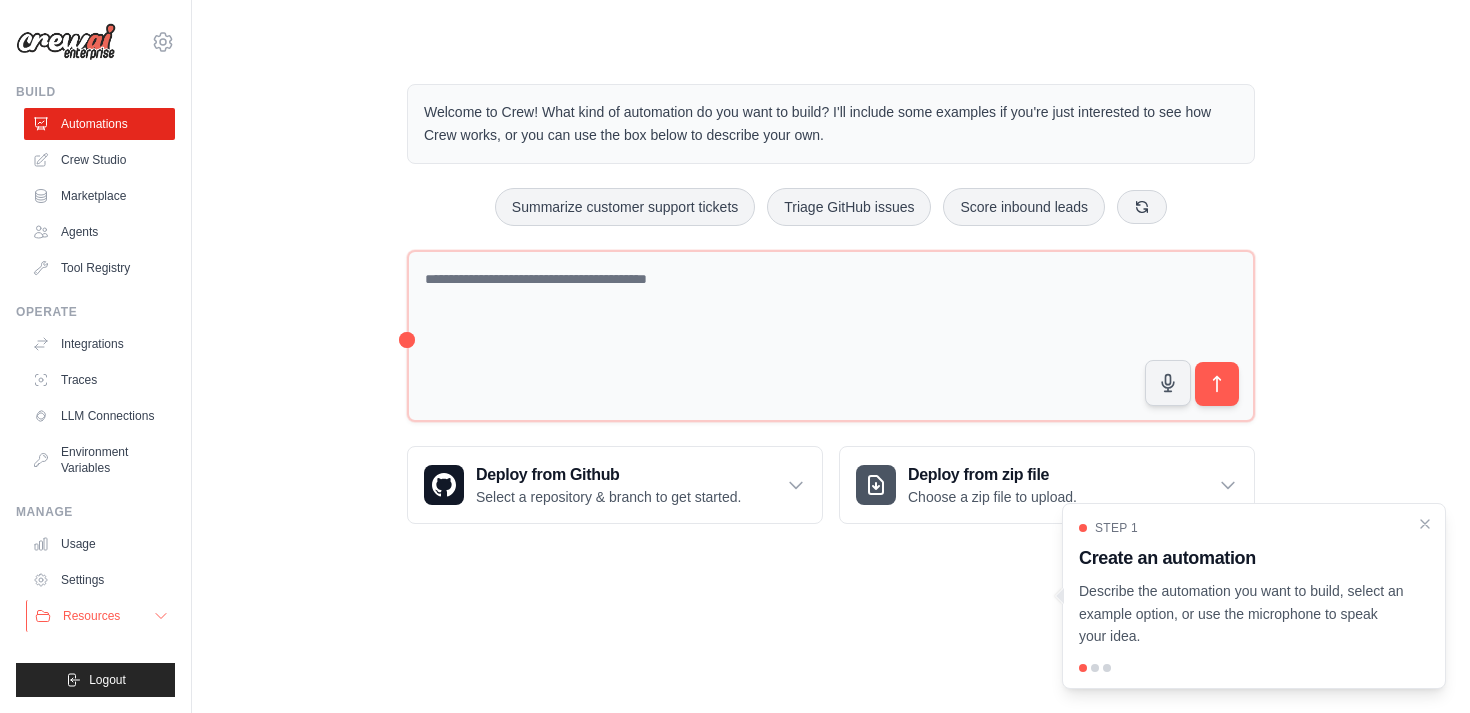 click on "Resources" at bounding box center (91, 616) 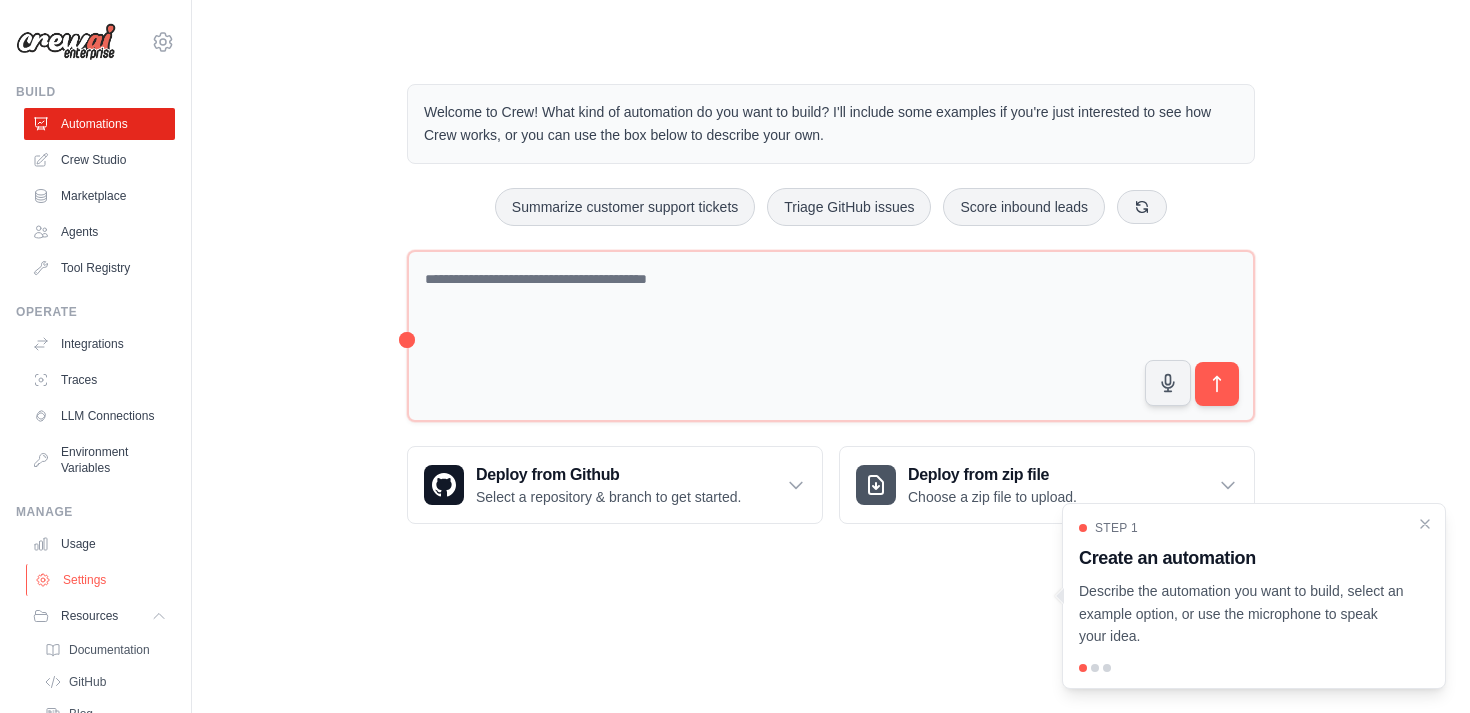 click on "Settings" at bounding box center [101, 580] 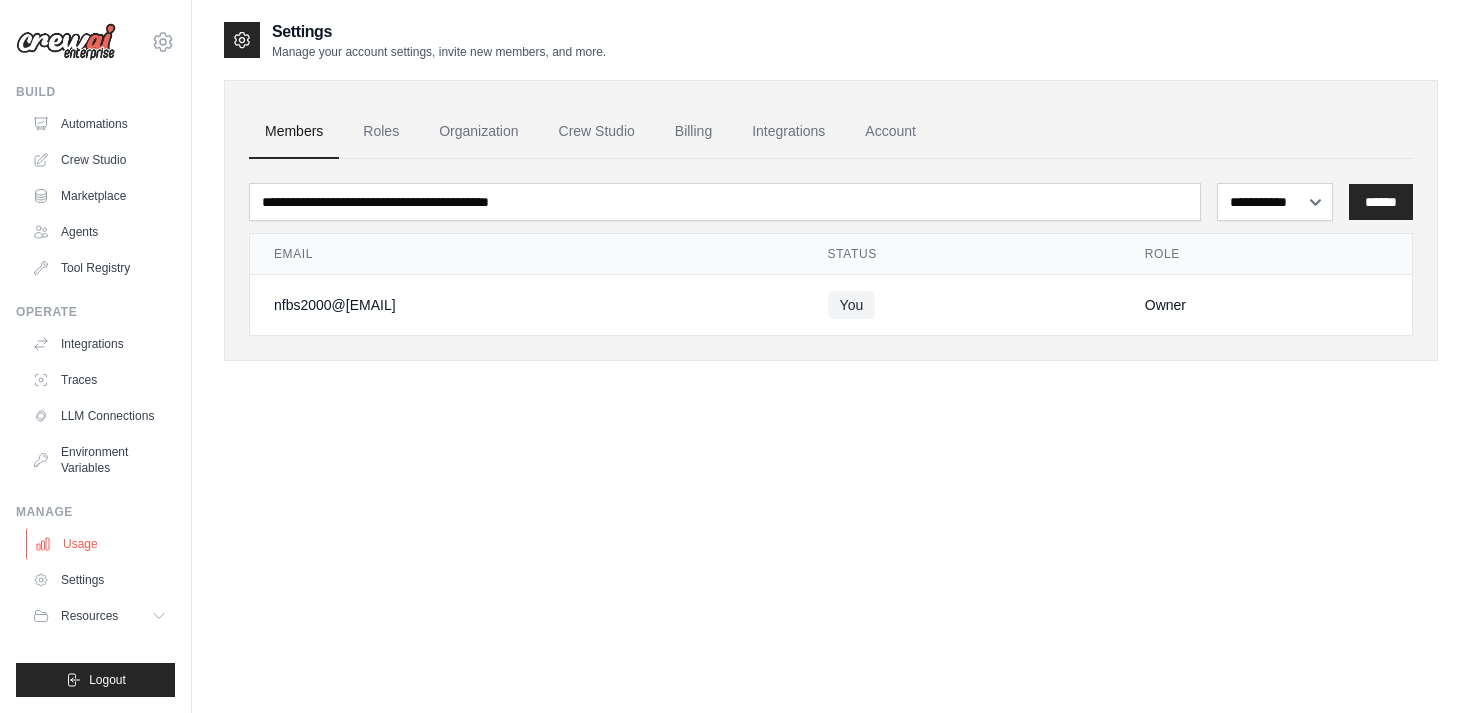 click on "Usage" at bounding box center [101, 544] 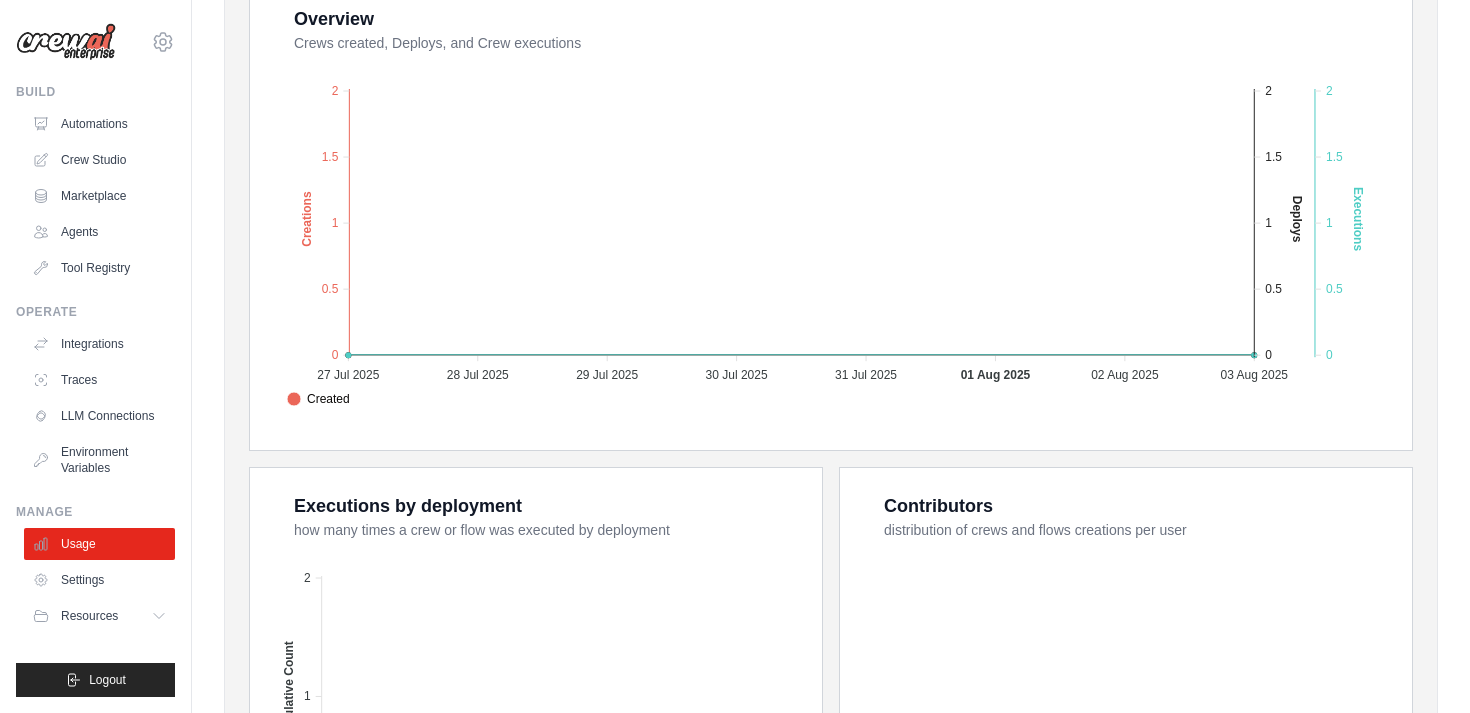 scroll, scrollTop: 0, scrollLeft: 0, axis: both 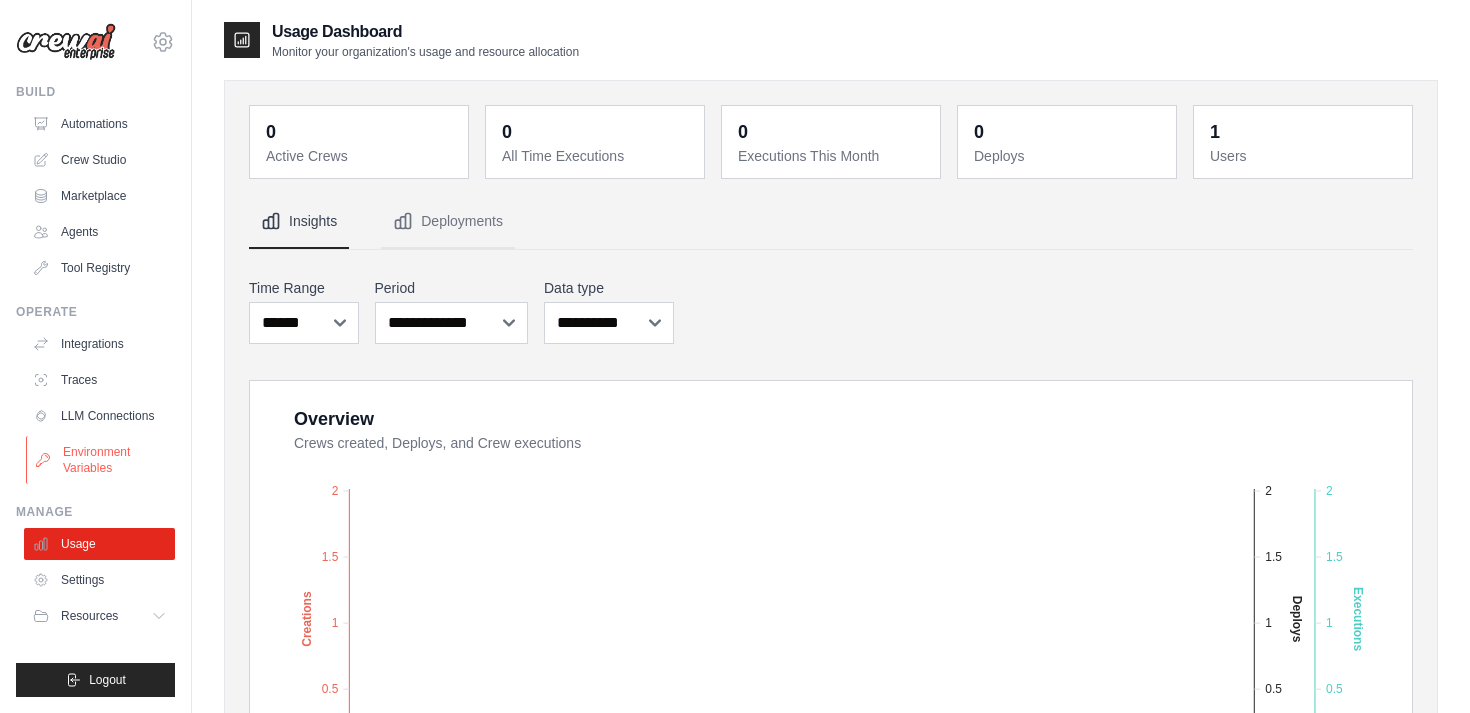 click on "Environment Variables" at bounding box center [101, 460] 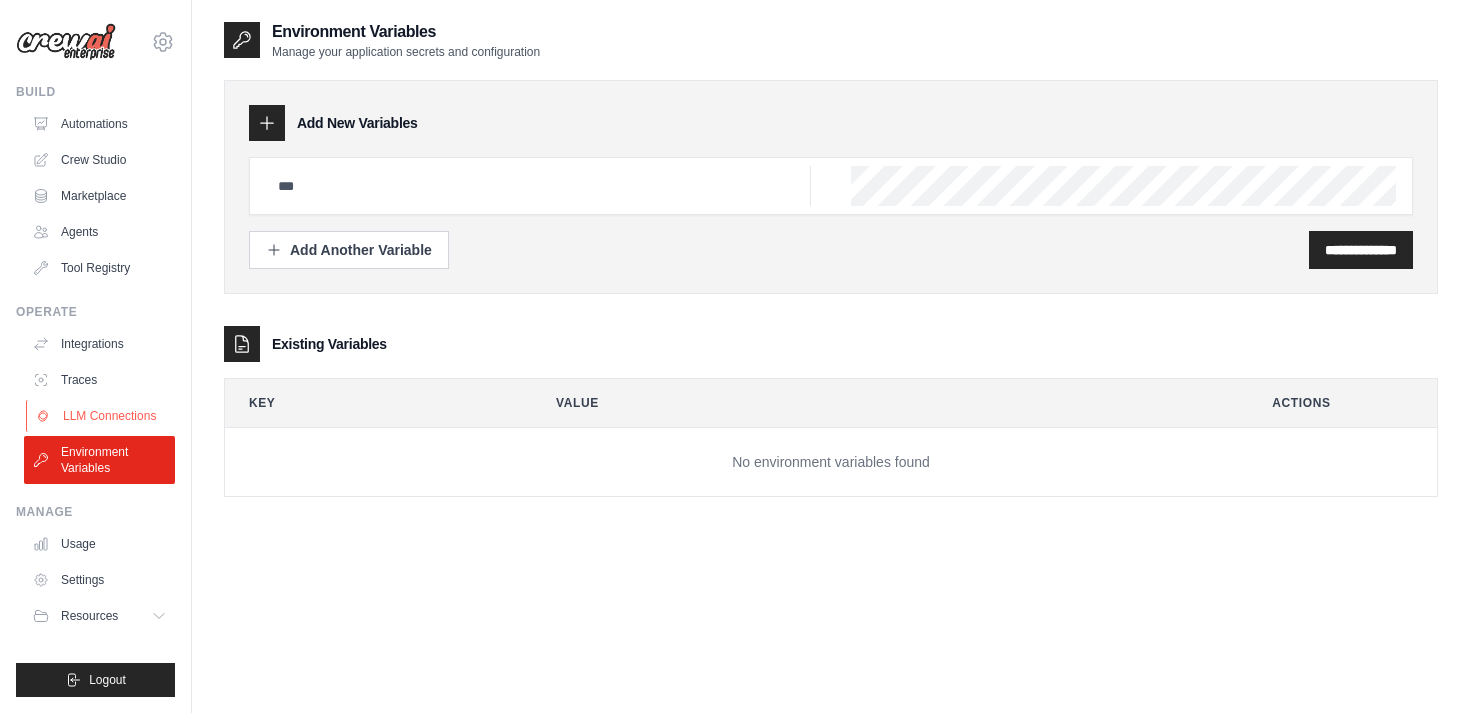 click on "LLM Connections" at bounding box center [101, 416] 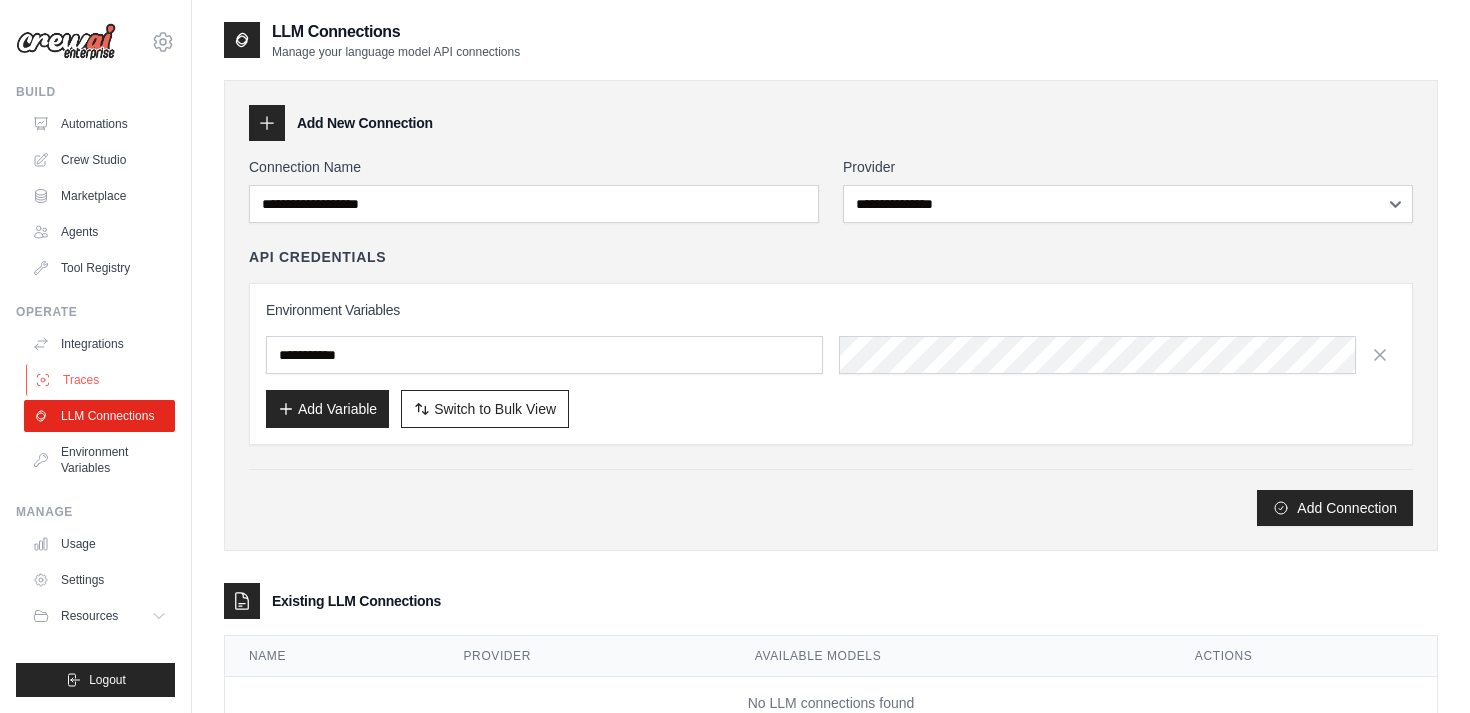 click on "Traces" at bounding box center [101, 380] 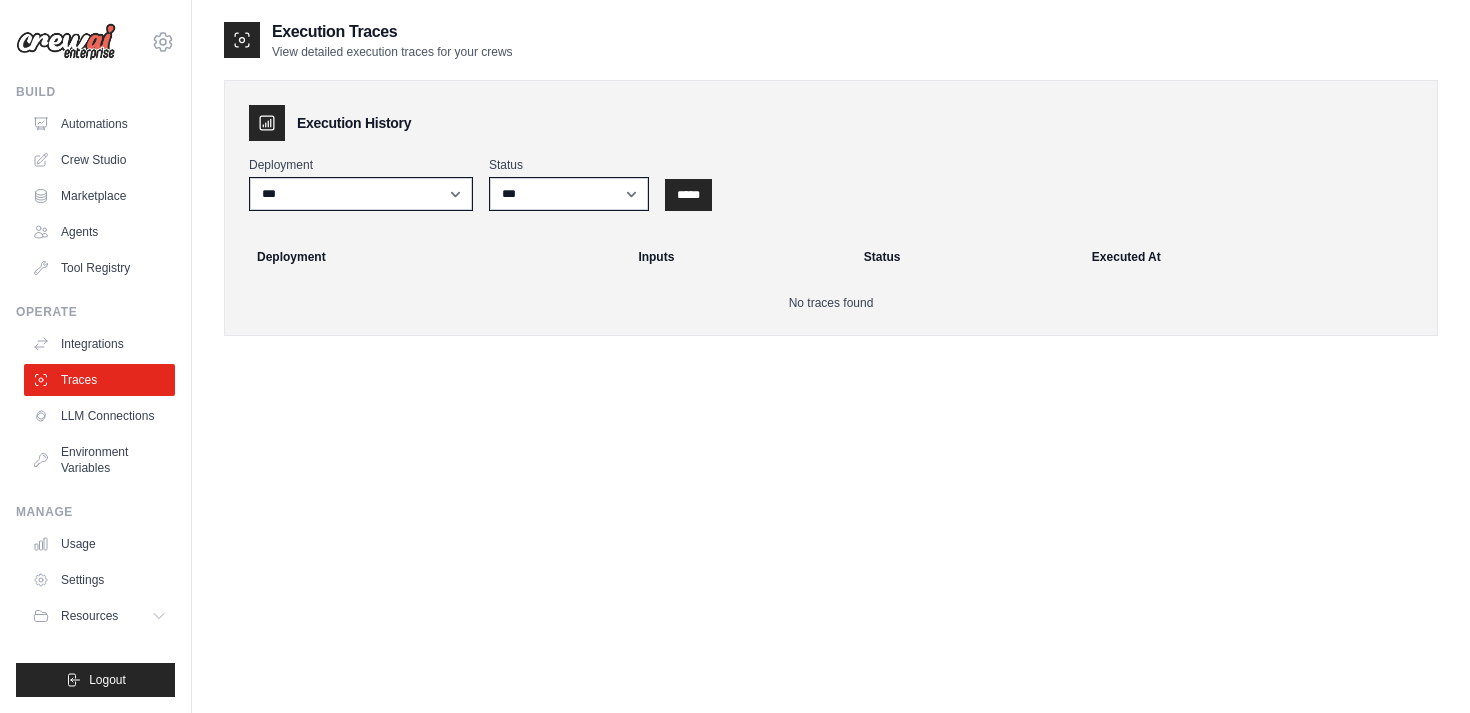 click on "Operate
Integrations
Traces
LLM Connections
Environment Variables" at bounding box center [95, 394] 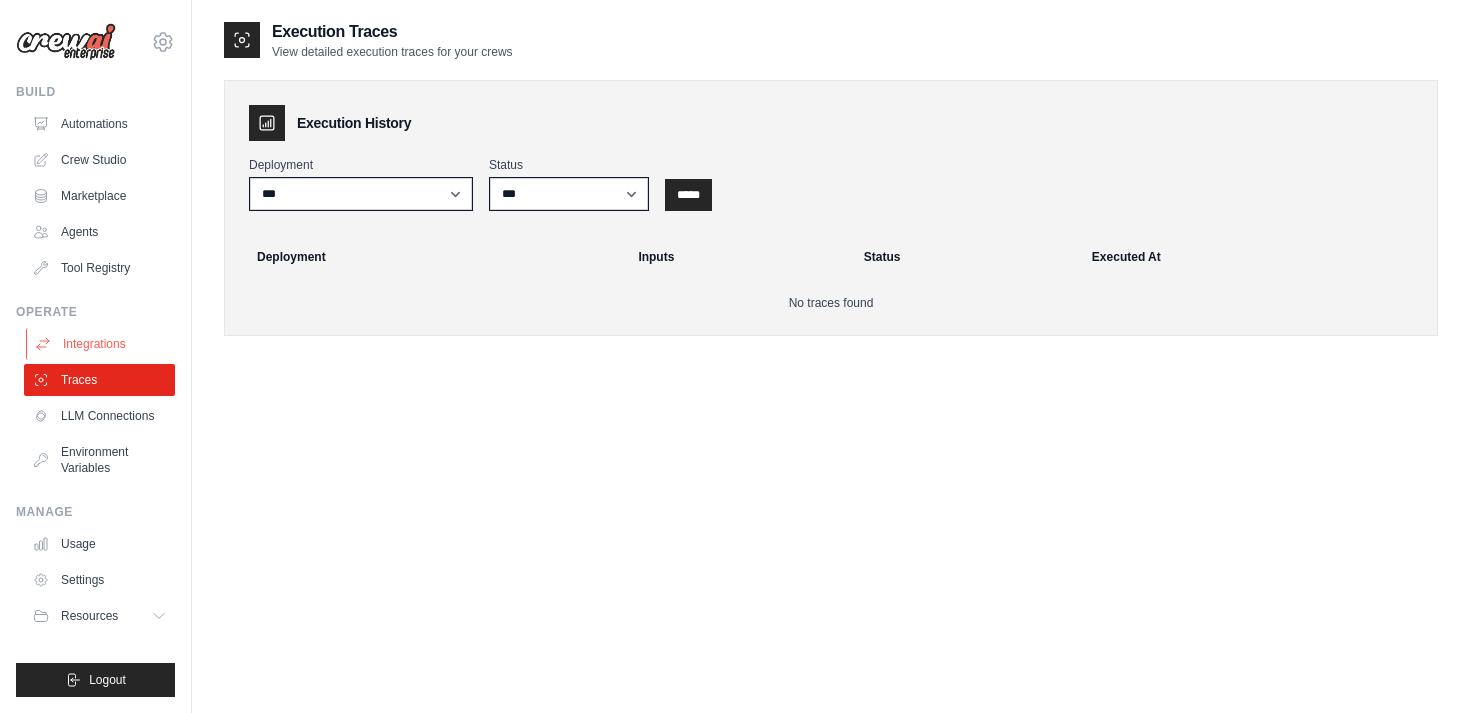 click on "Integrations" at bounding box center (101, 344) 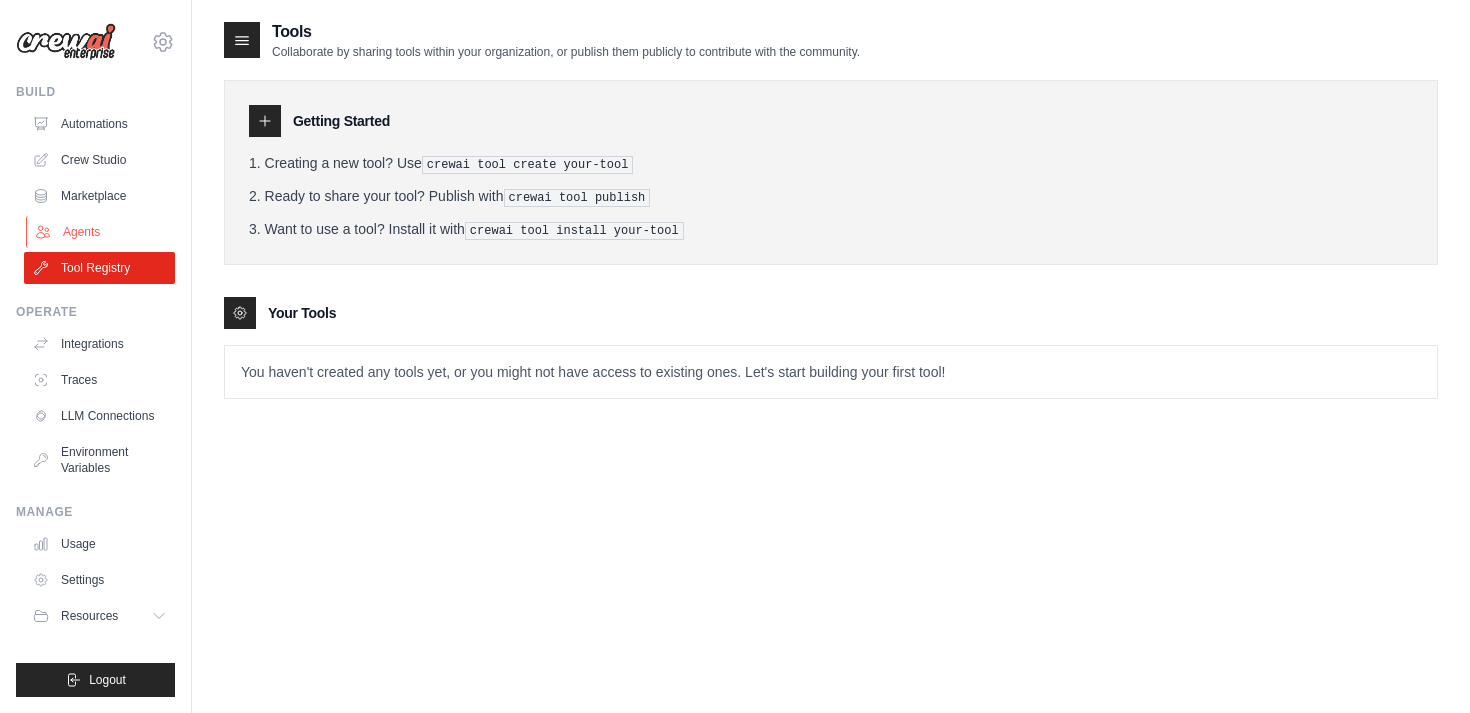 click on "Agents" at bounding box center (101, 232) 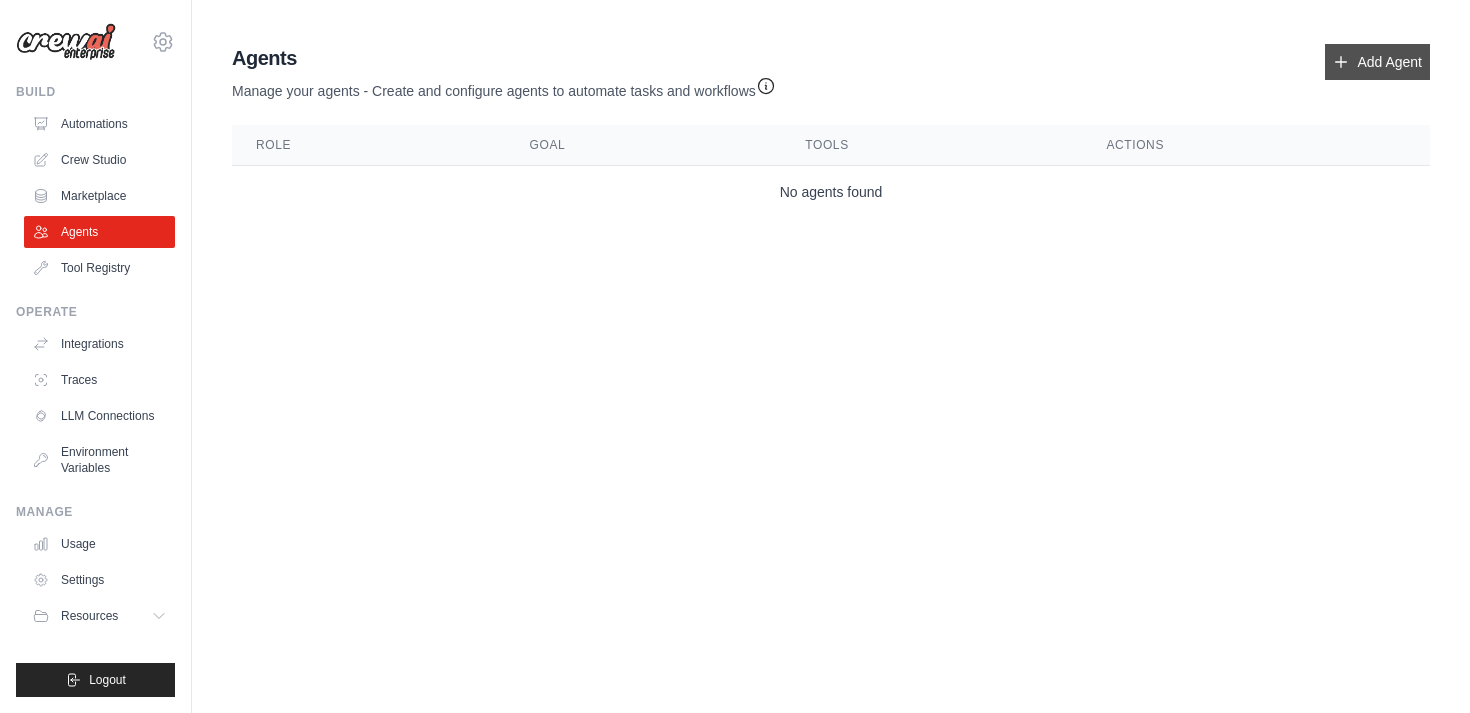 click on "Add Agent" at bounding box center [1377, 62] 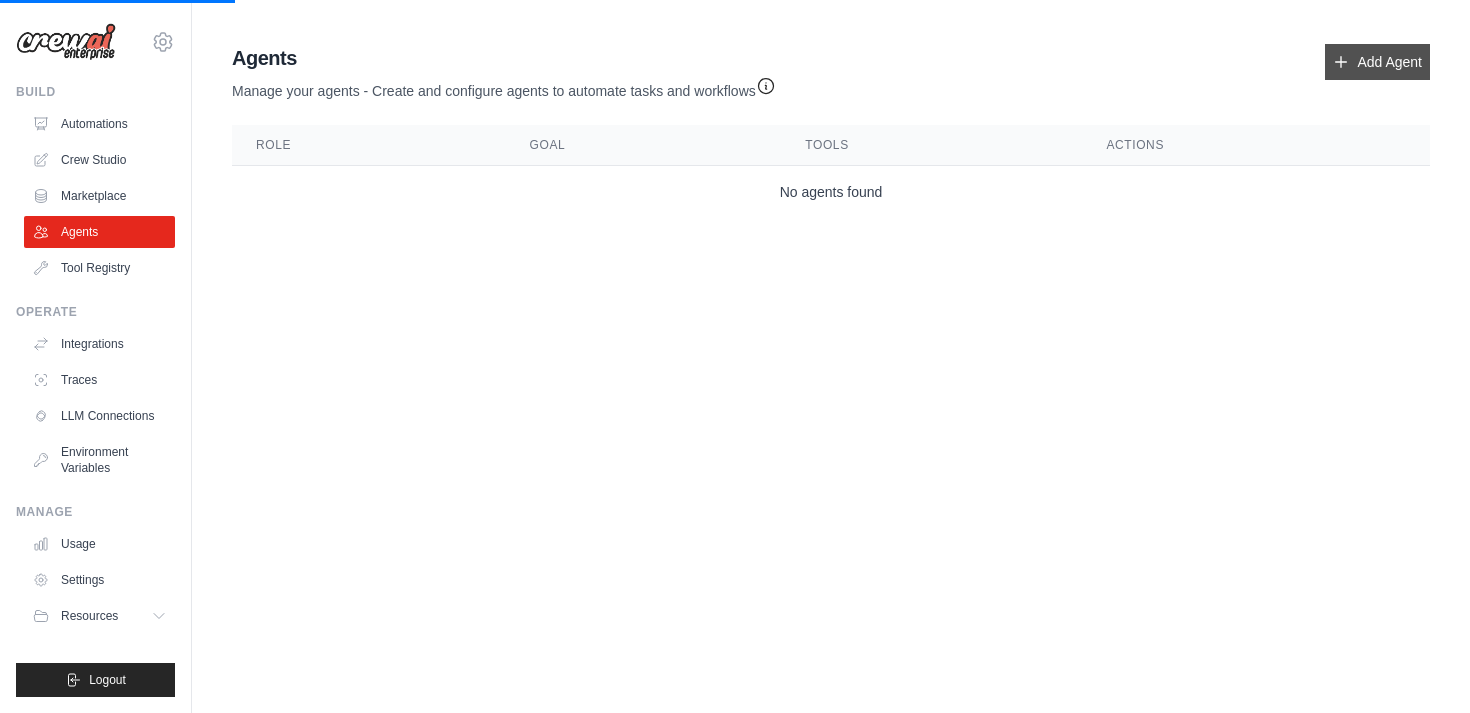 click on "Add Agent" at bounding box center [1377, 62] 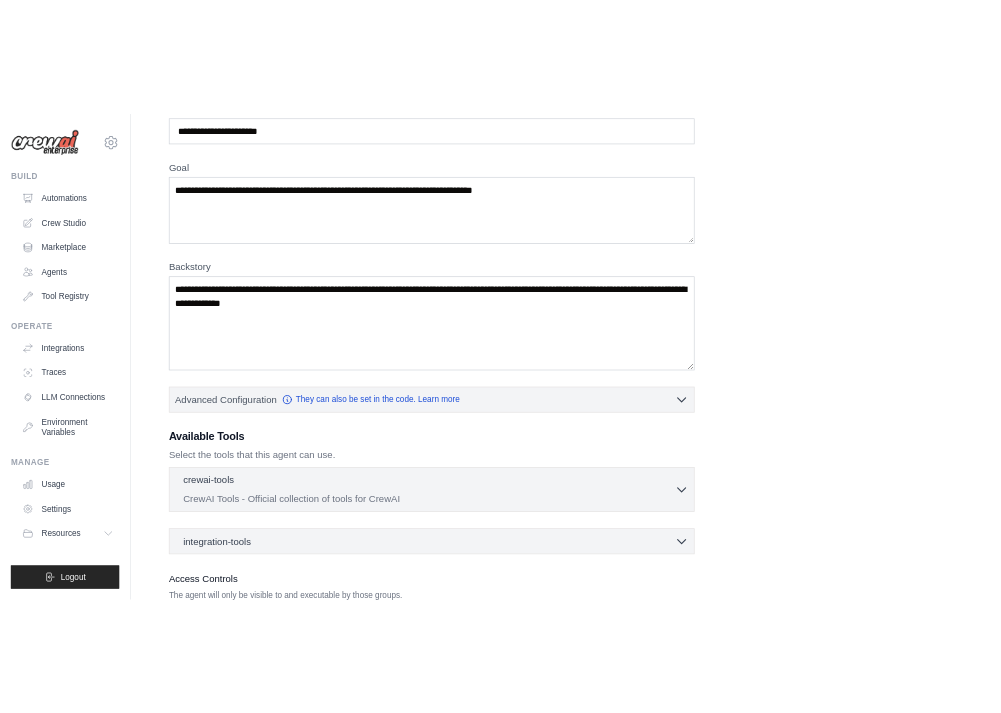 scroll, scrollTop: 19, scrollLeft: 0, axis: vertical 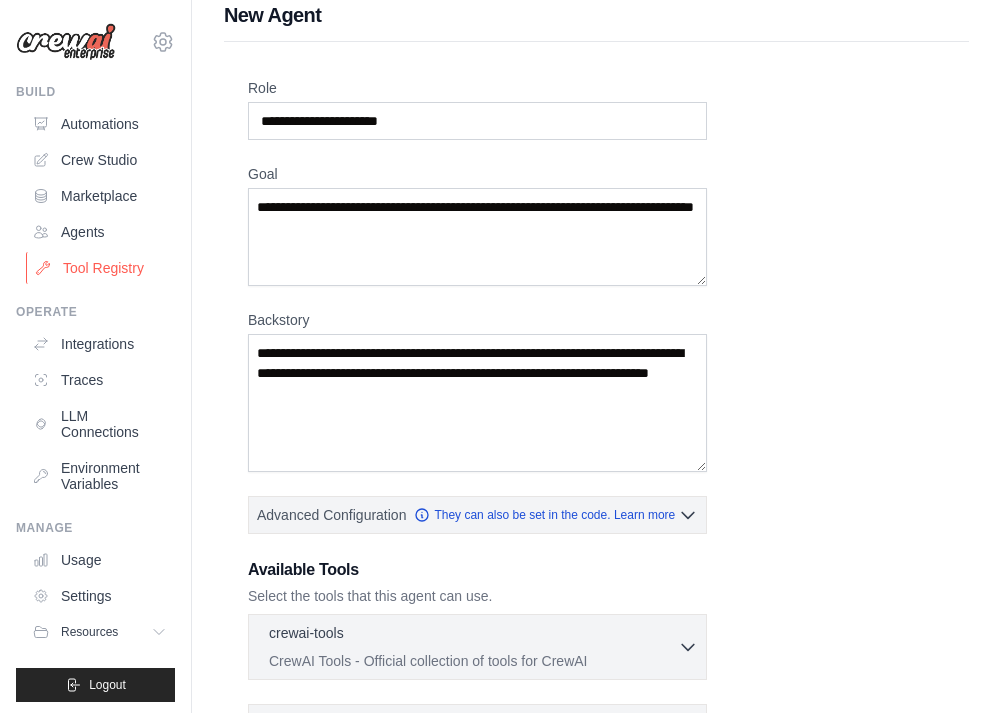 click on "Tool Registry" at bounding box center (101, 268) 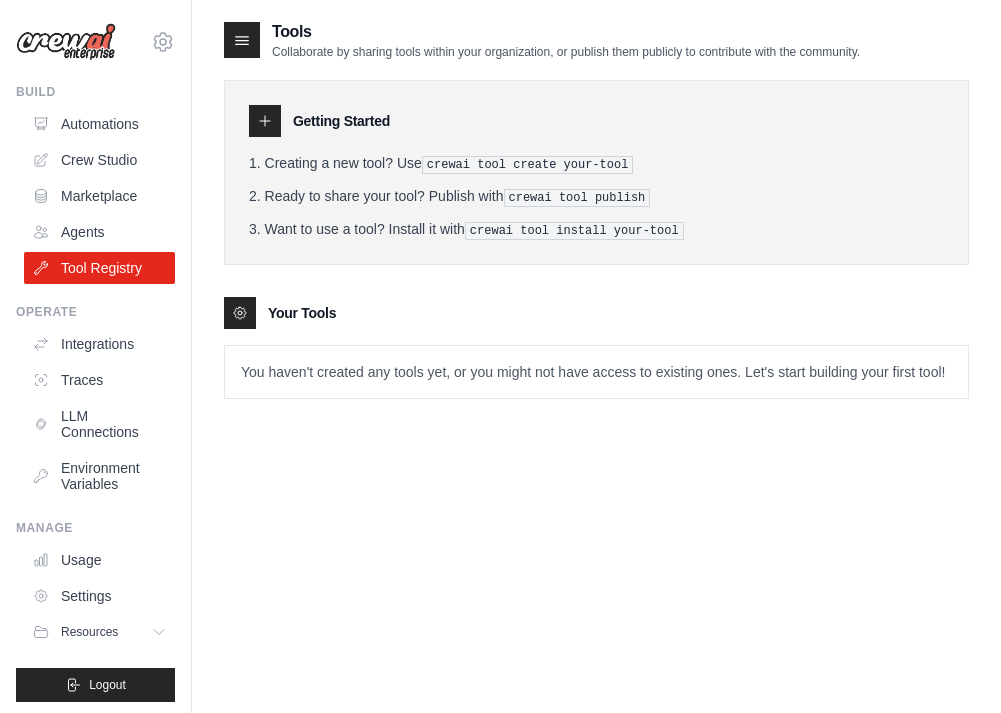 click on "crewai tool create your-tool" at bounding box center (528, 165) 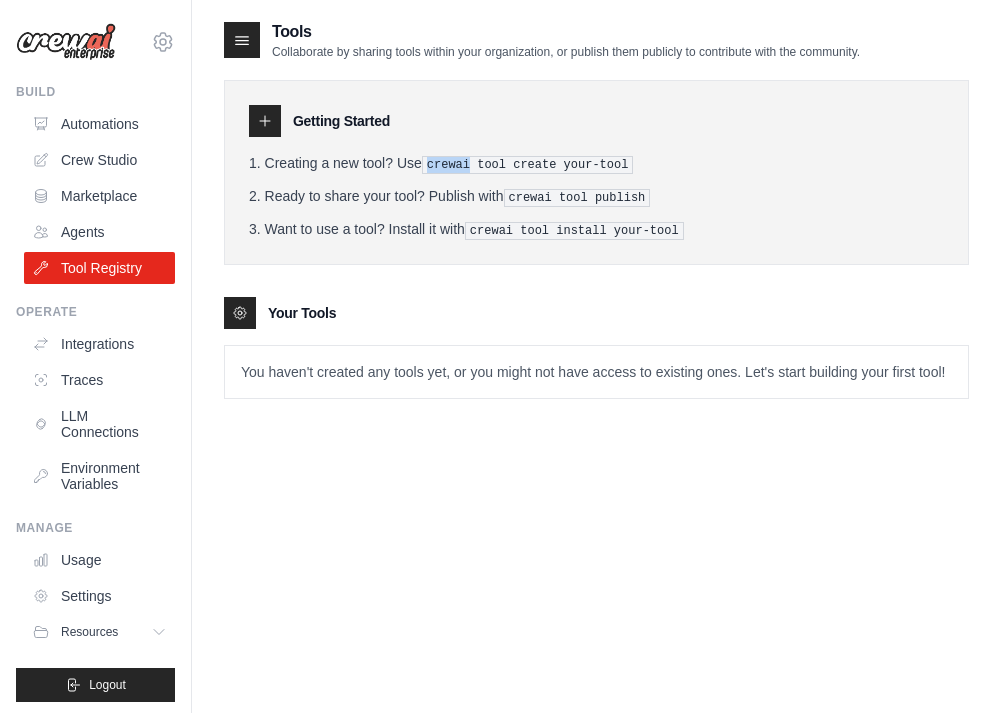 click on "crewai tool create your-tool" at bounding box center [528, 165] 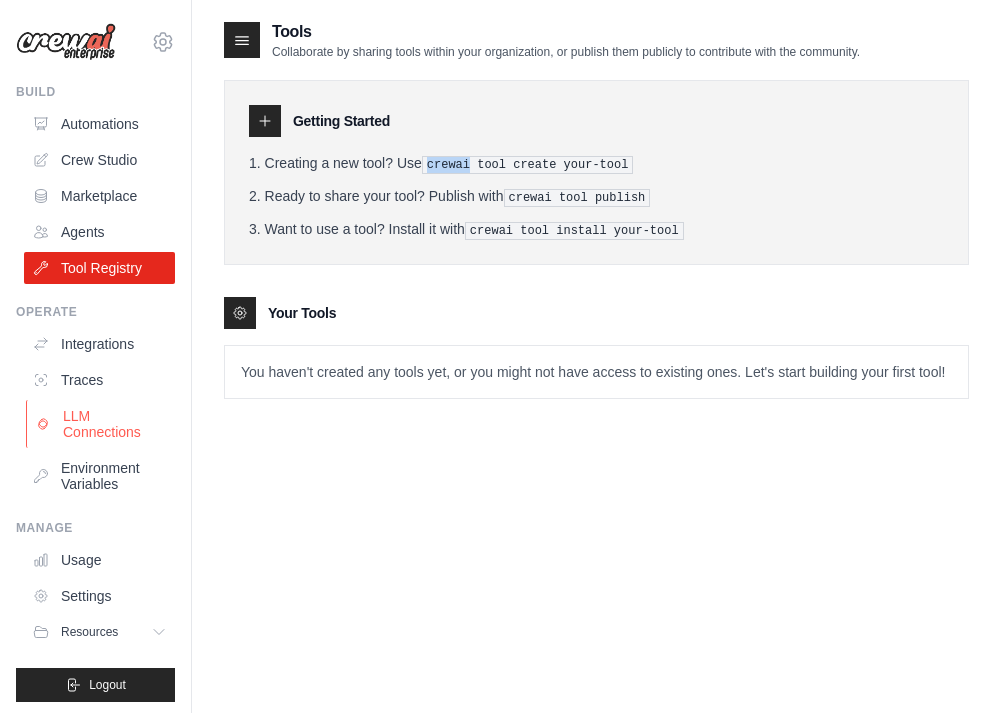 click on "LLM Connections" at bounding box center (101, 424) 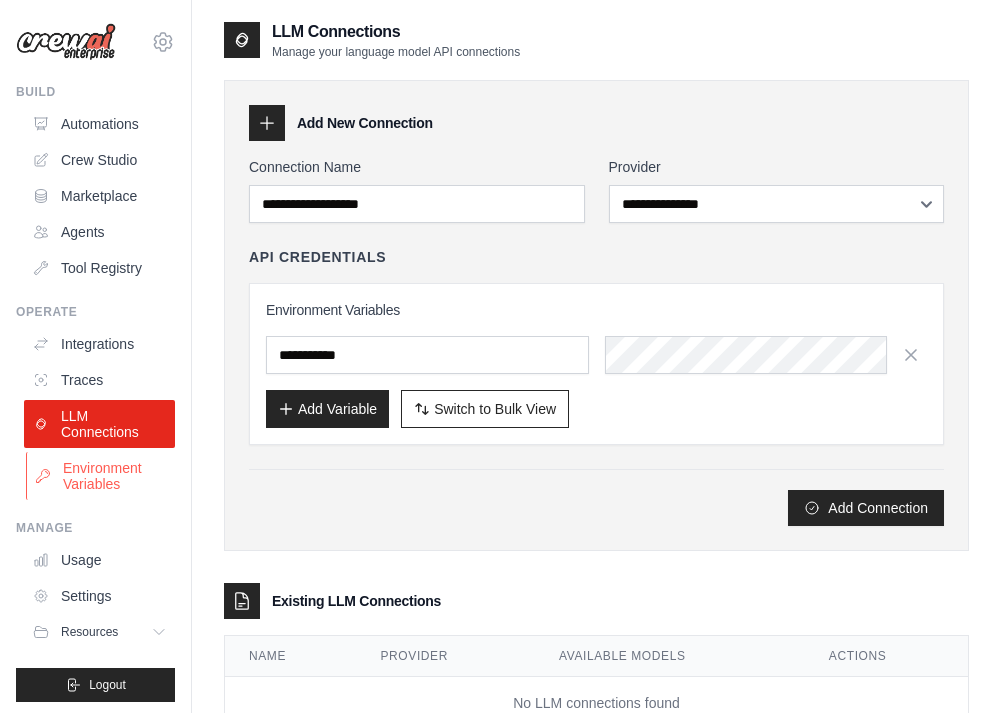 click on "Environment Variables" at bounding box center (101, 476) 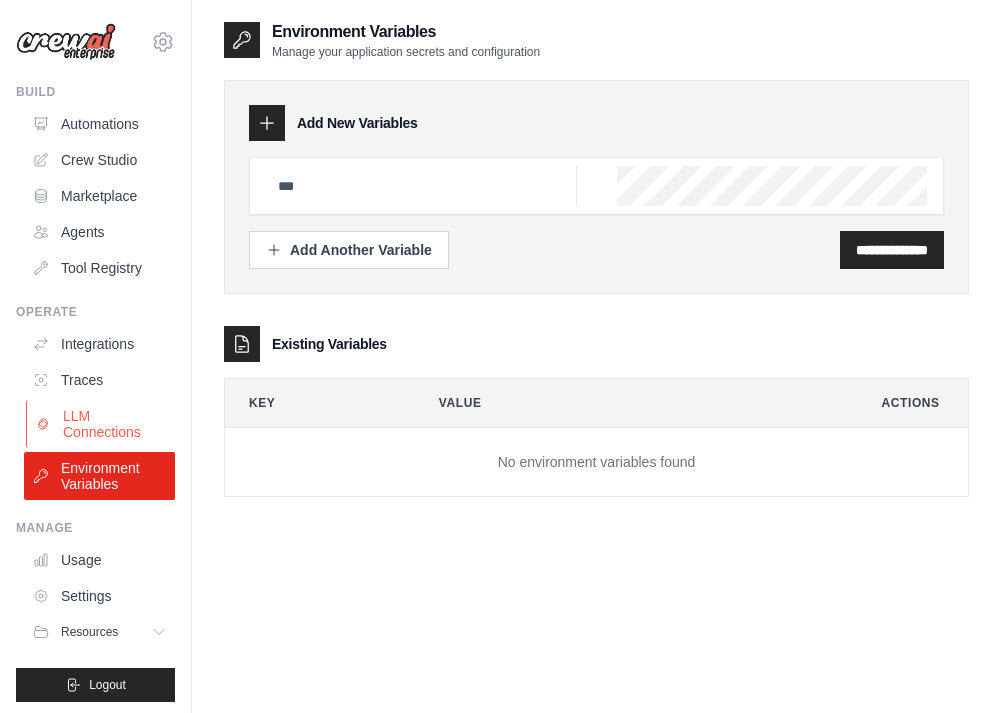 click on "LLM Connections" at bounding box center (101, 424) 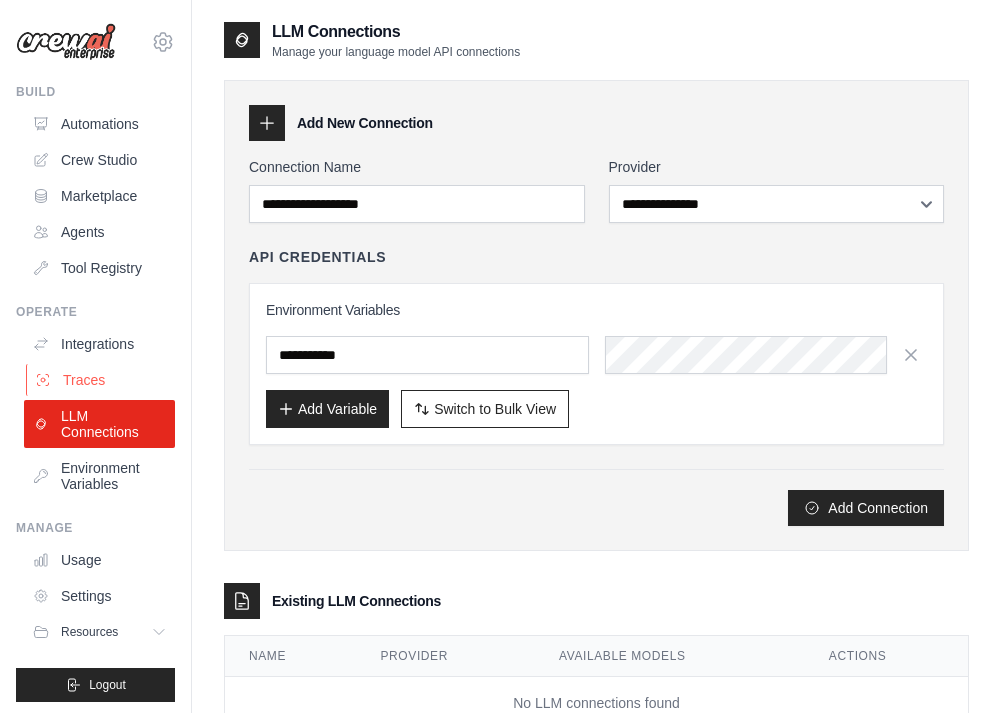 click on "Traces" at bounding box center [101, 380] 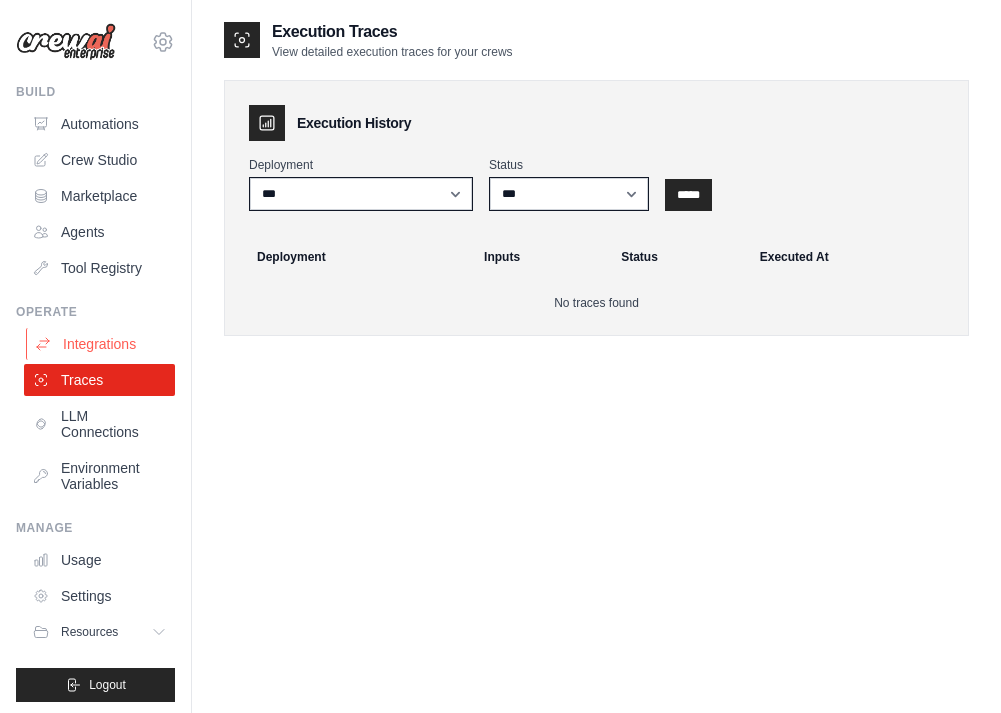 click on "Integrations" at bounding box center [101, 344] 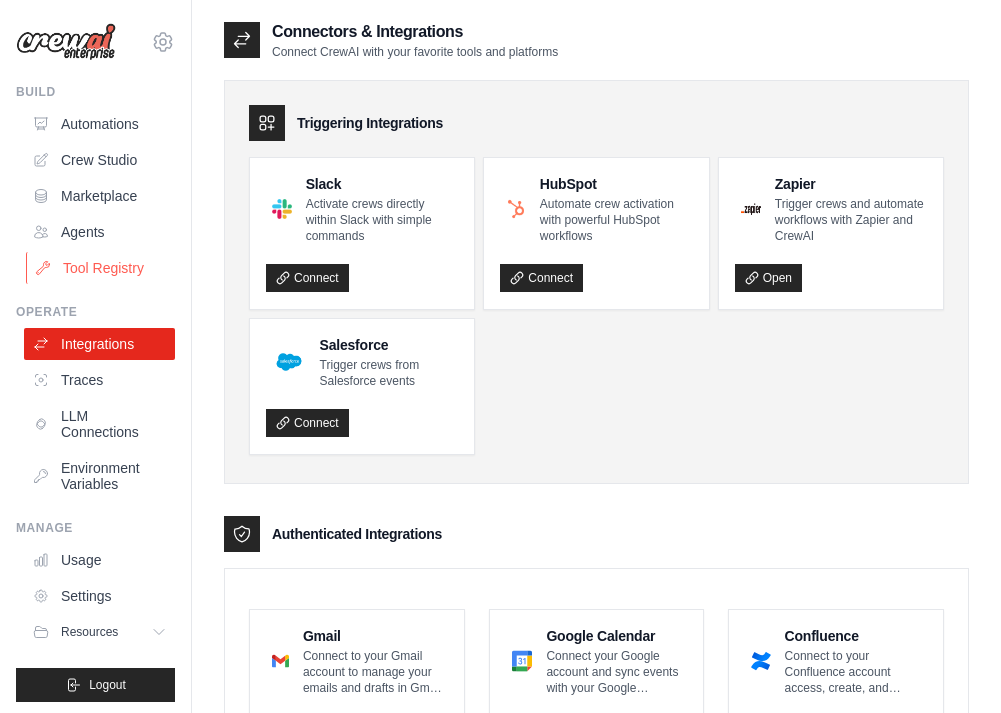 click on "Tool Registry" at bounding box center [101, 268] 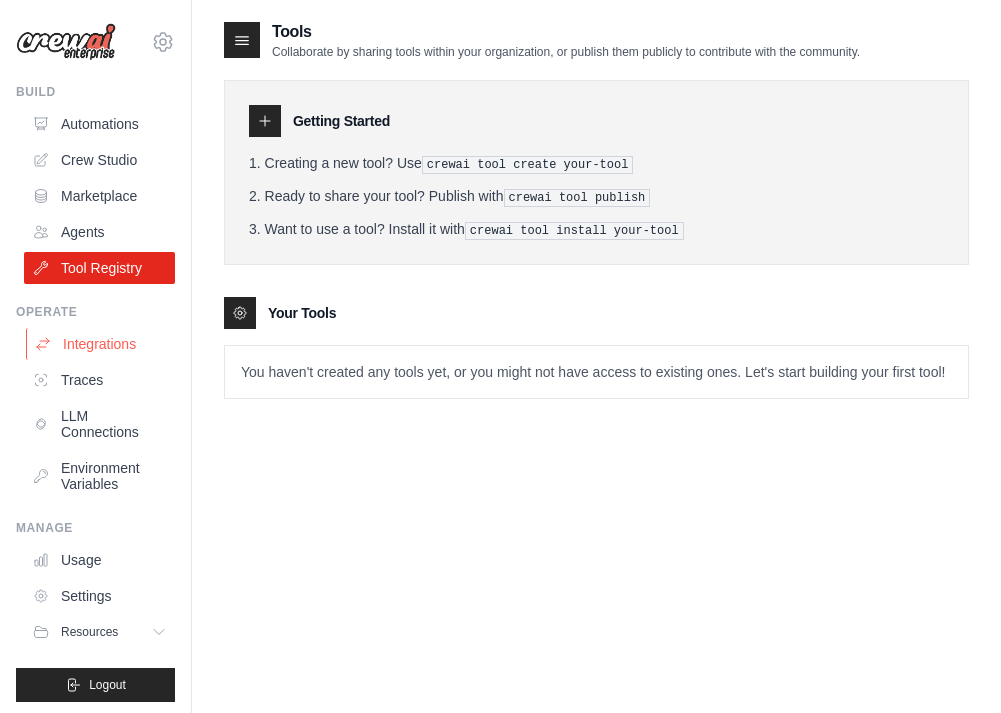 click on "Integrations" at bounding box center (101, 344) 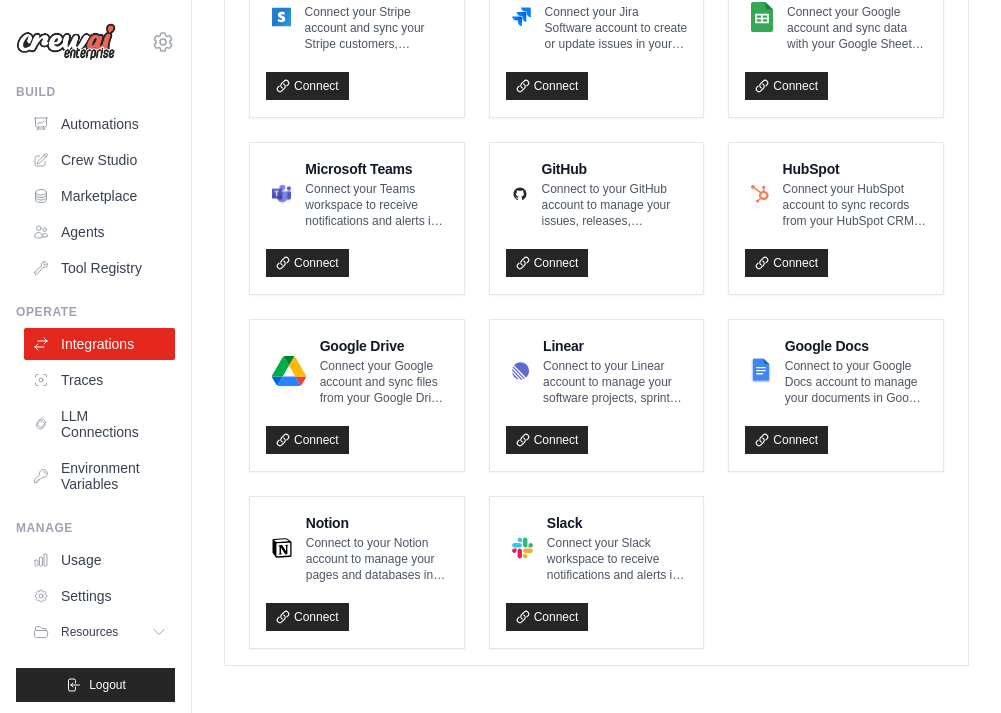scroll, scrollTop: 1184, scrollLeft: 0, axis: vertical 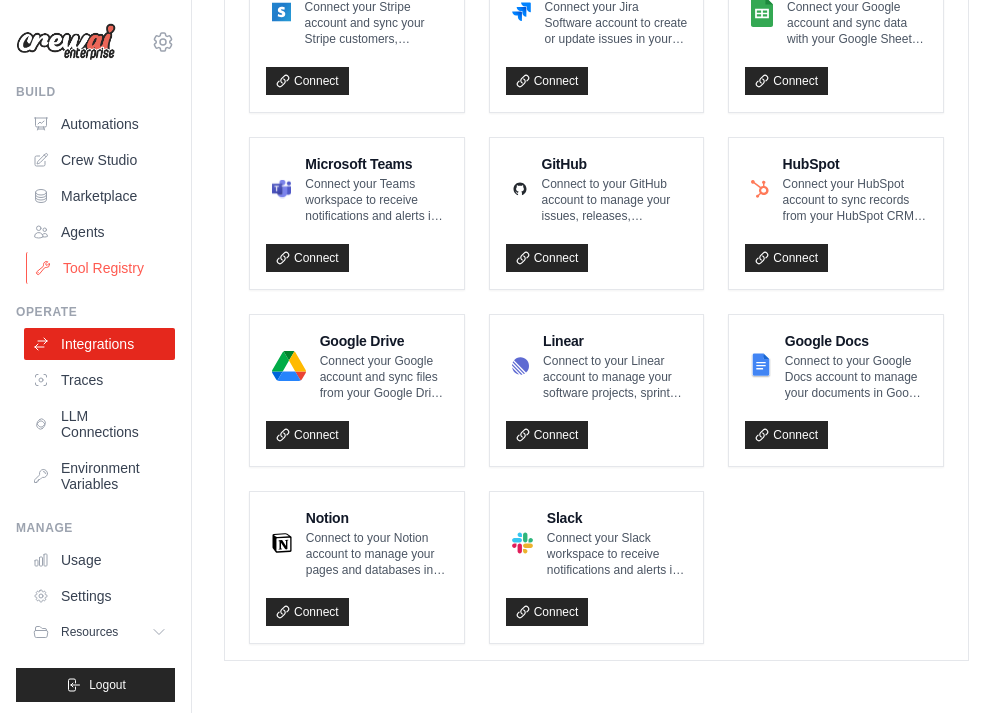 click on "Tool Registry" at bounding box center (101, 268) 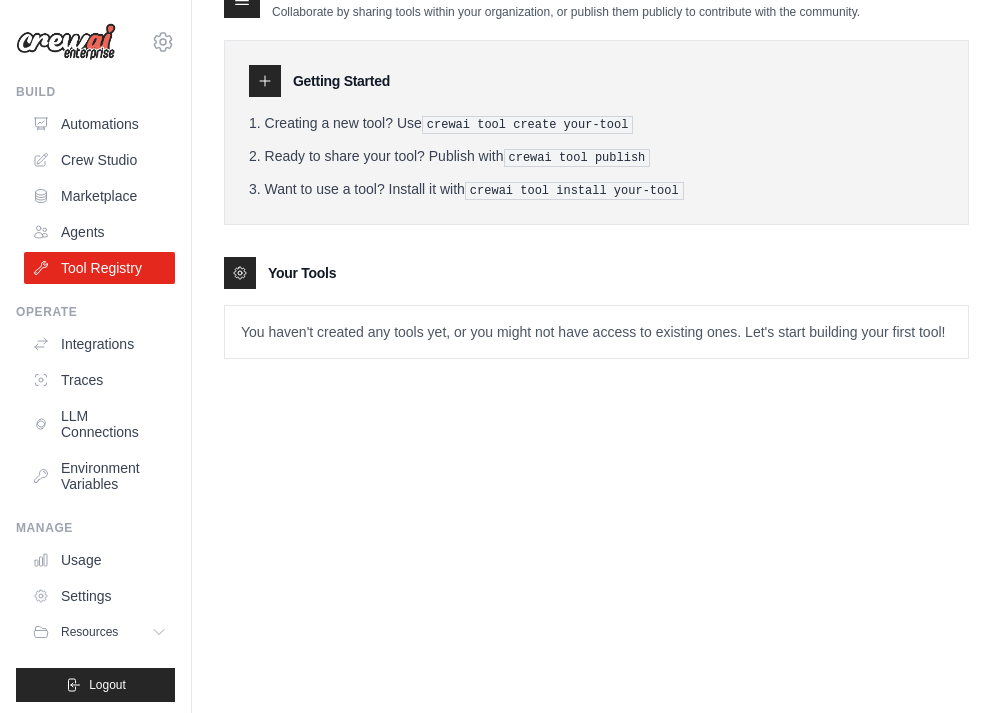 scroll, scrollTop: 0, scrollLeft: 0, axis: both 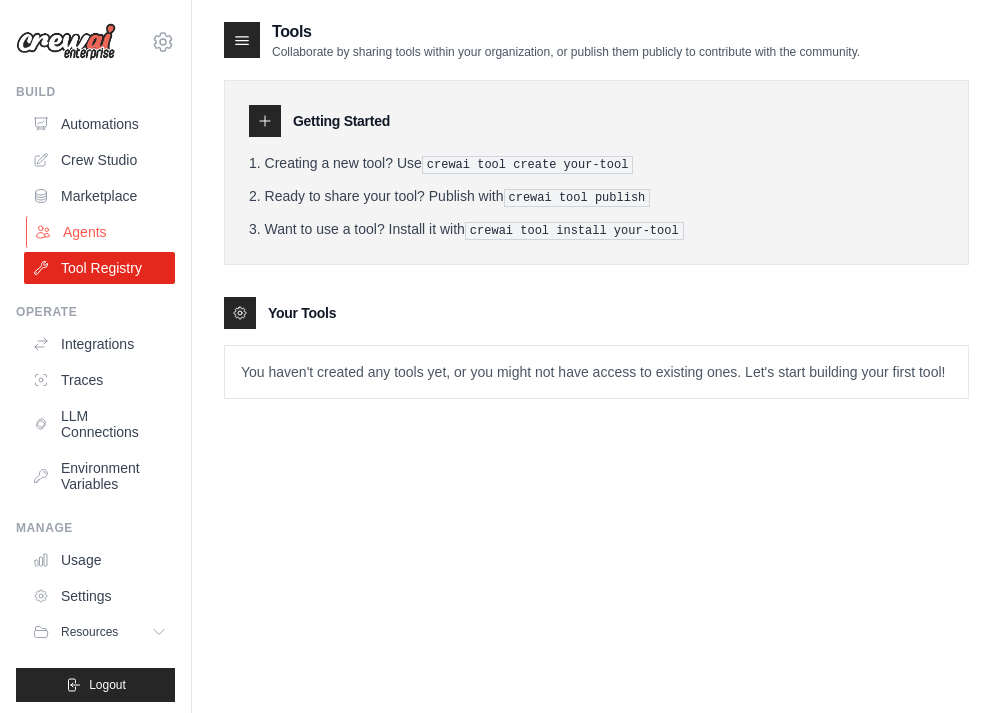 click on "Agents" at bounding box center [101, 232] 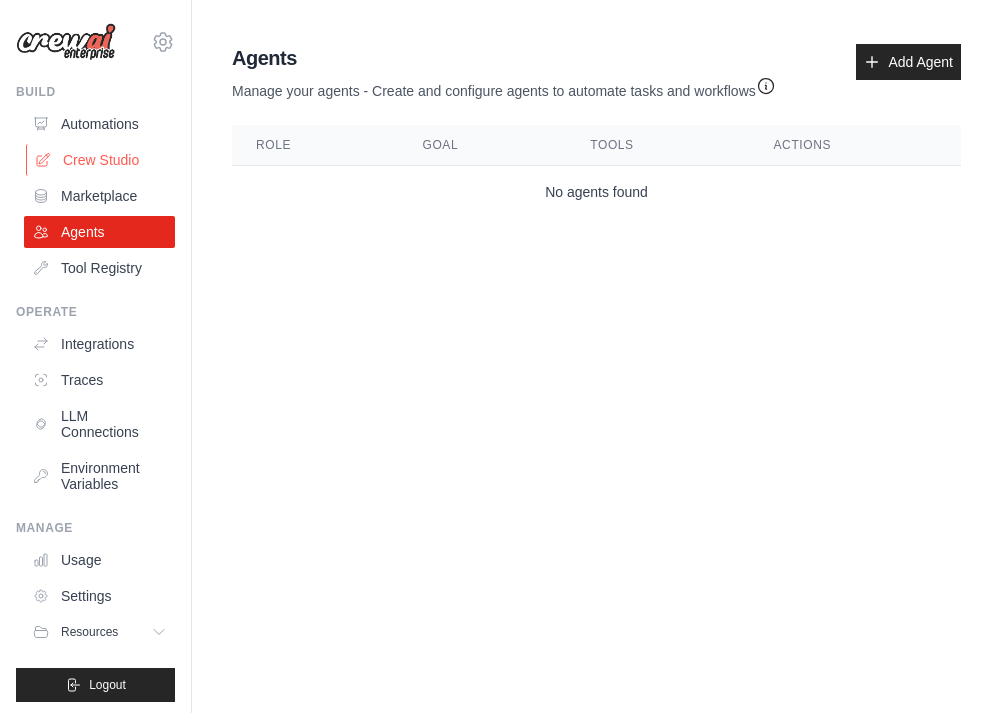 click on "Crew Studio" at bounding box center [101, 160] 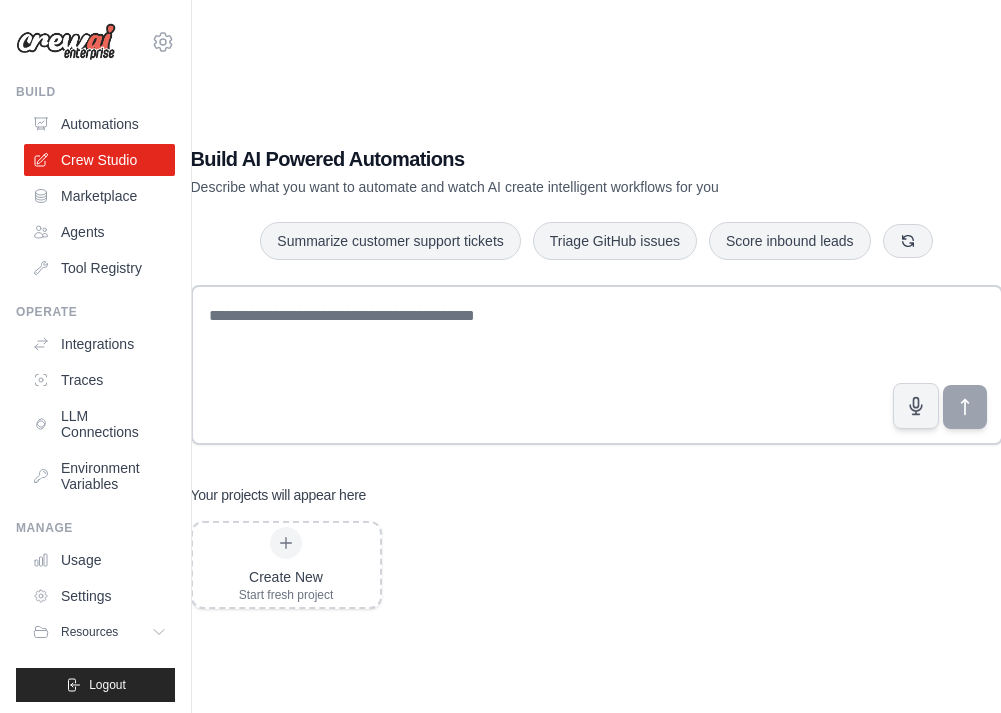scroll, scrollTop: 0, scrollLeft: 0, axis: both 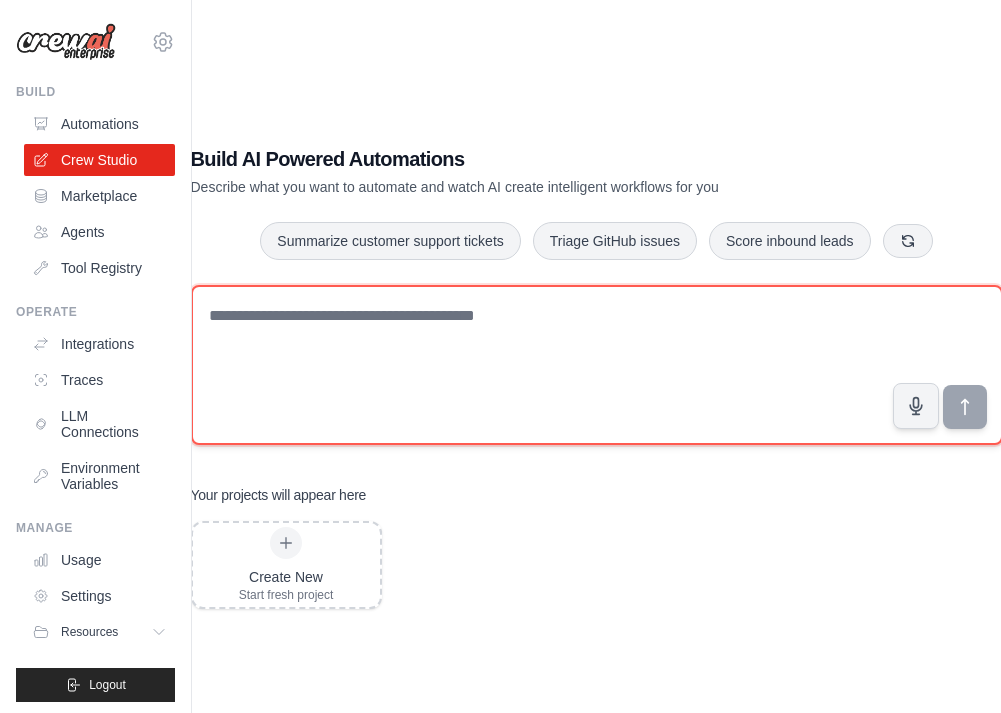 click at bounding box center (597, 365) 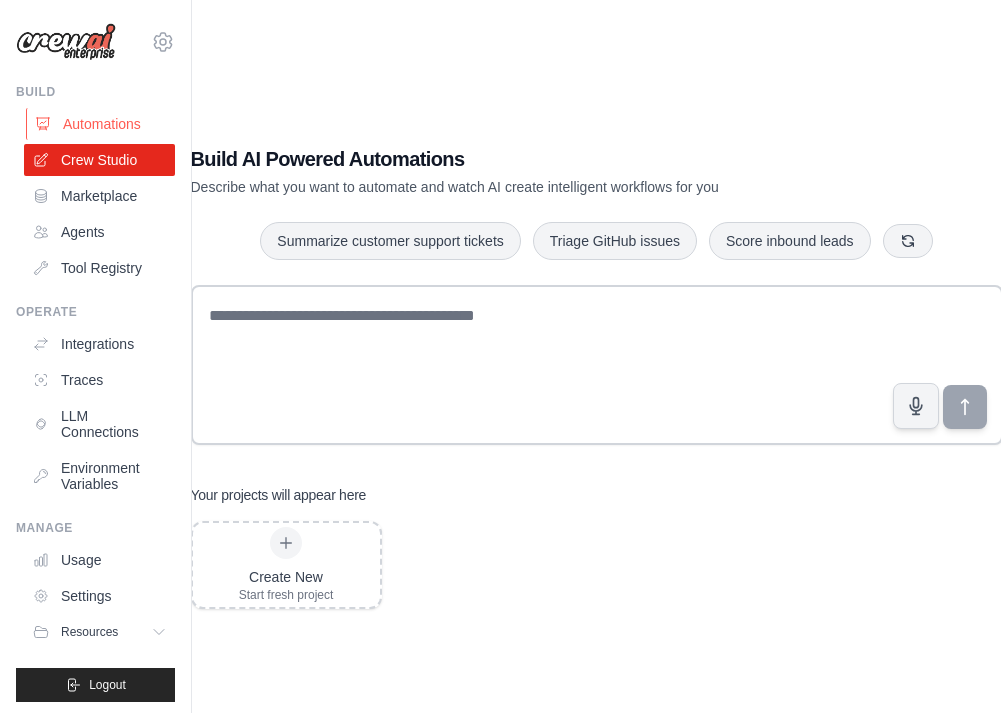 click on "Automations" at bounding box center (101, 124) 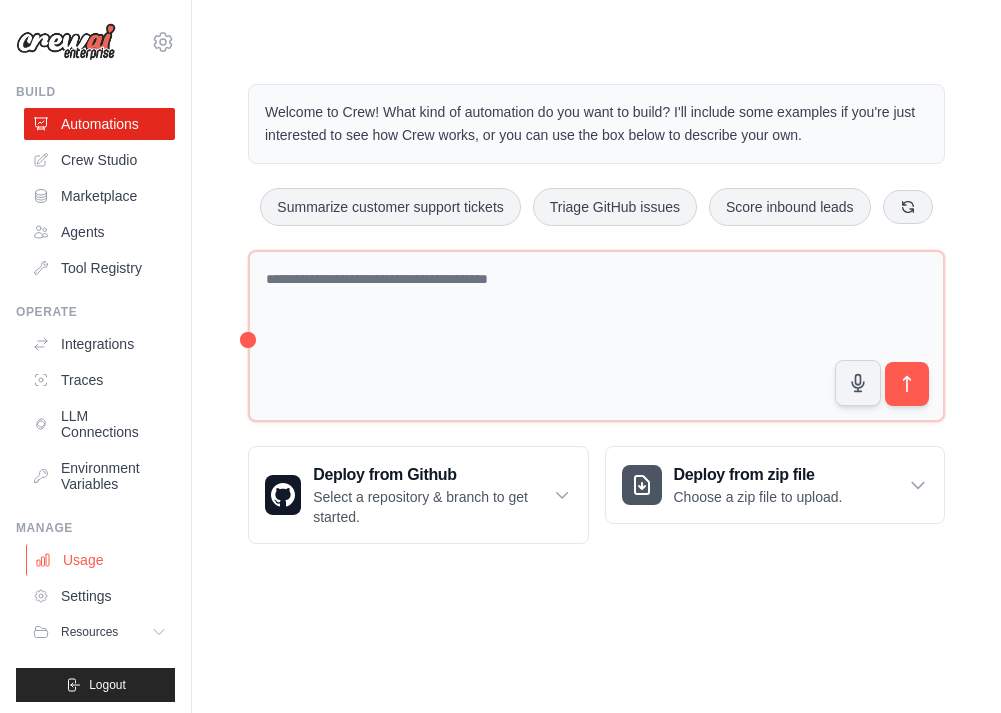 click on "Usage" at bounding box center (101, 560) 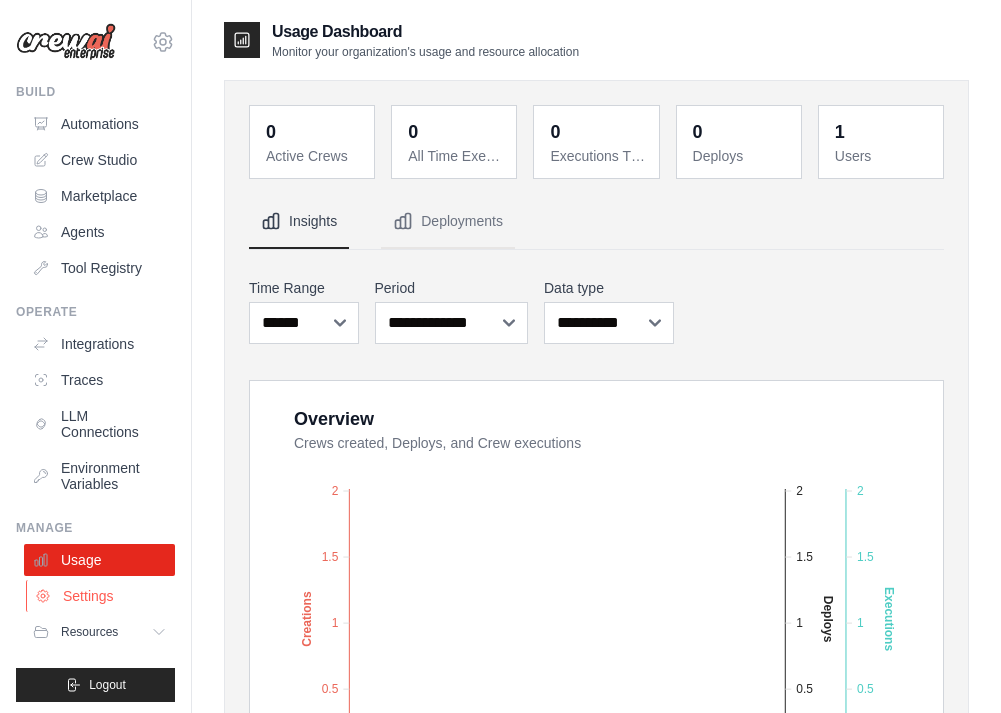 click on "Settings" at bounding box center (101, 596) 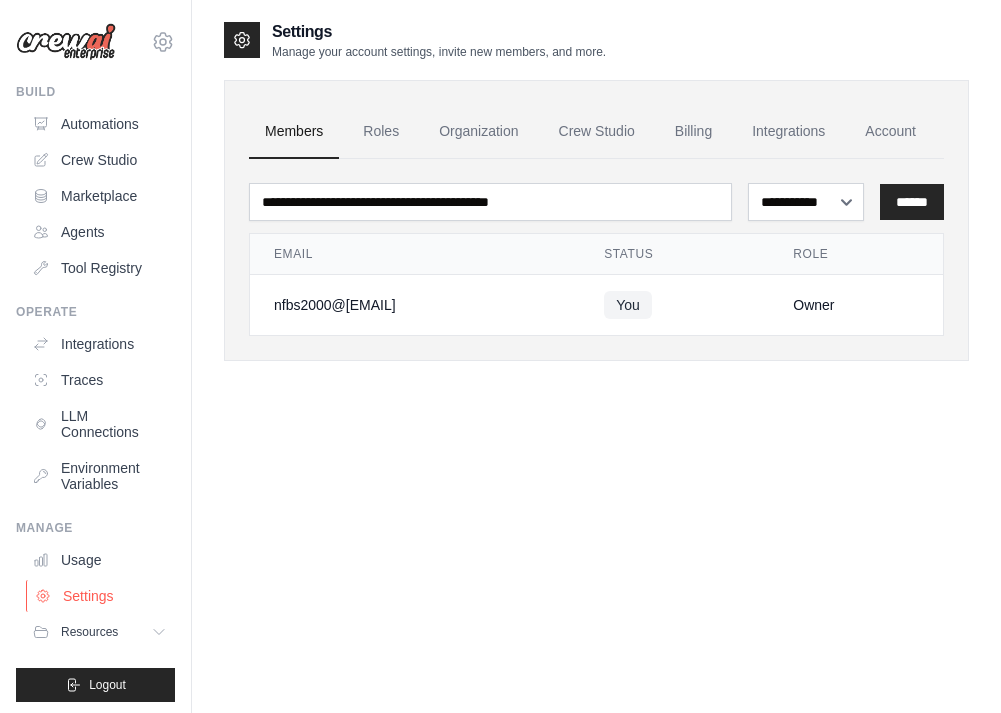 scroll, scrollTop: 40, scrollLeft: 0, axis: vertical 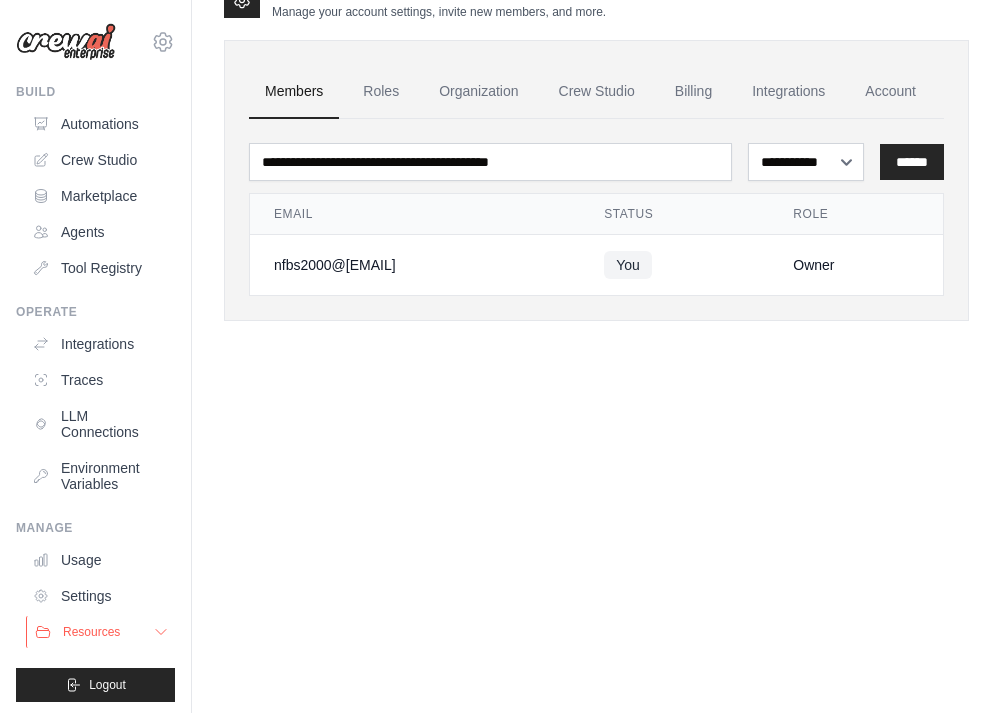 click on "Resources" at bounding box center [91, 632] 